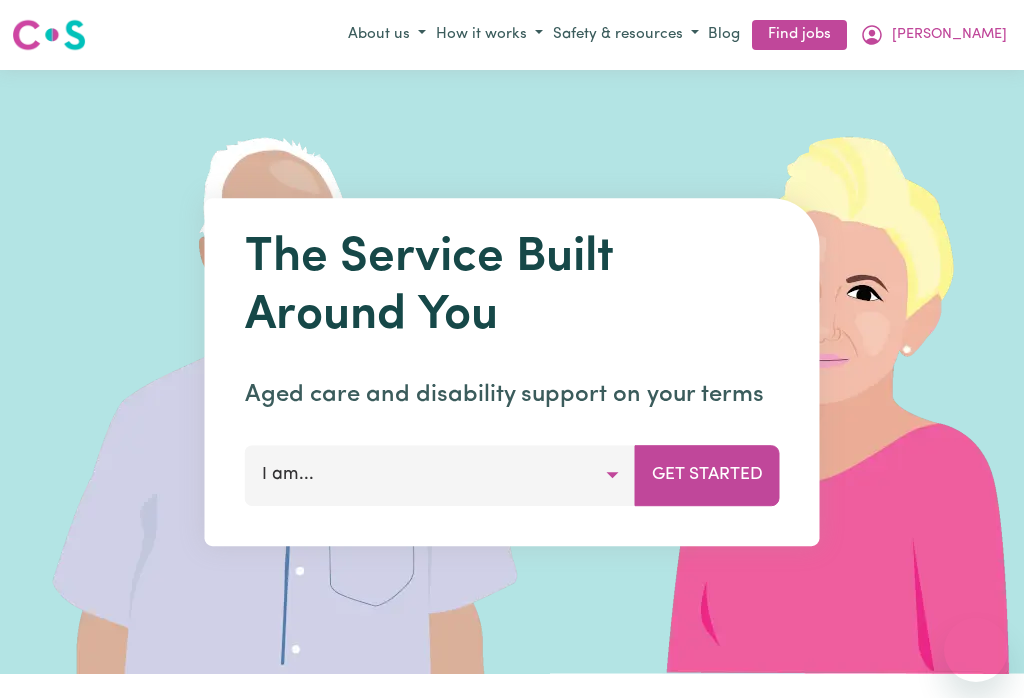 scroll, scrollTop: 0, scrollLeft: 0, axis: both 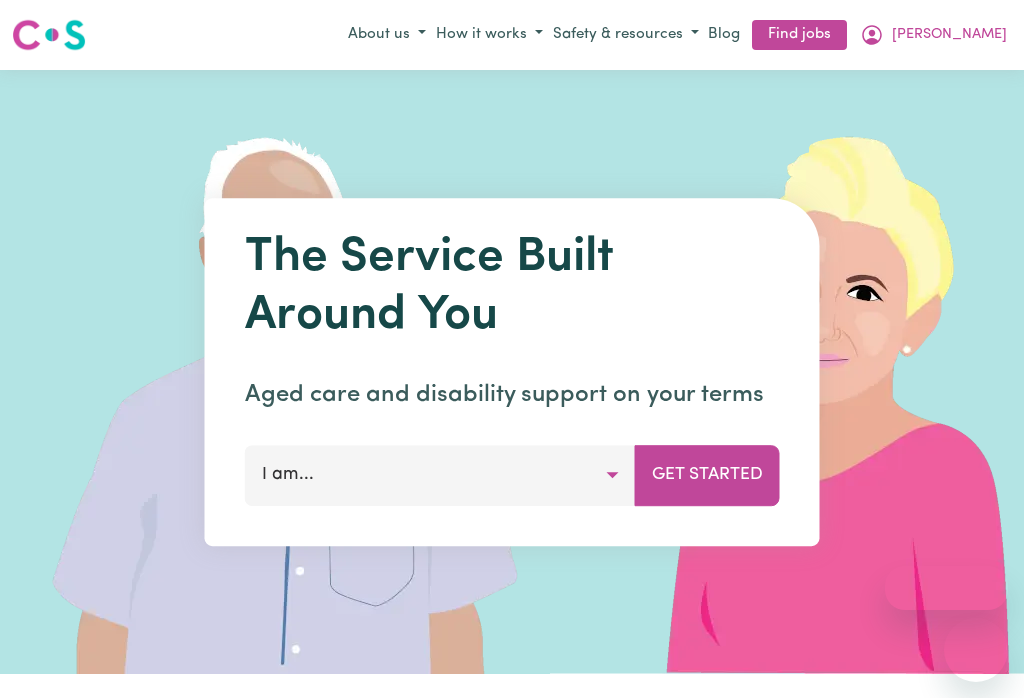 click 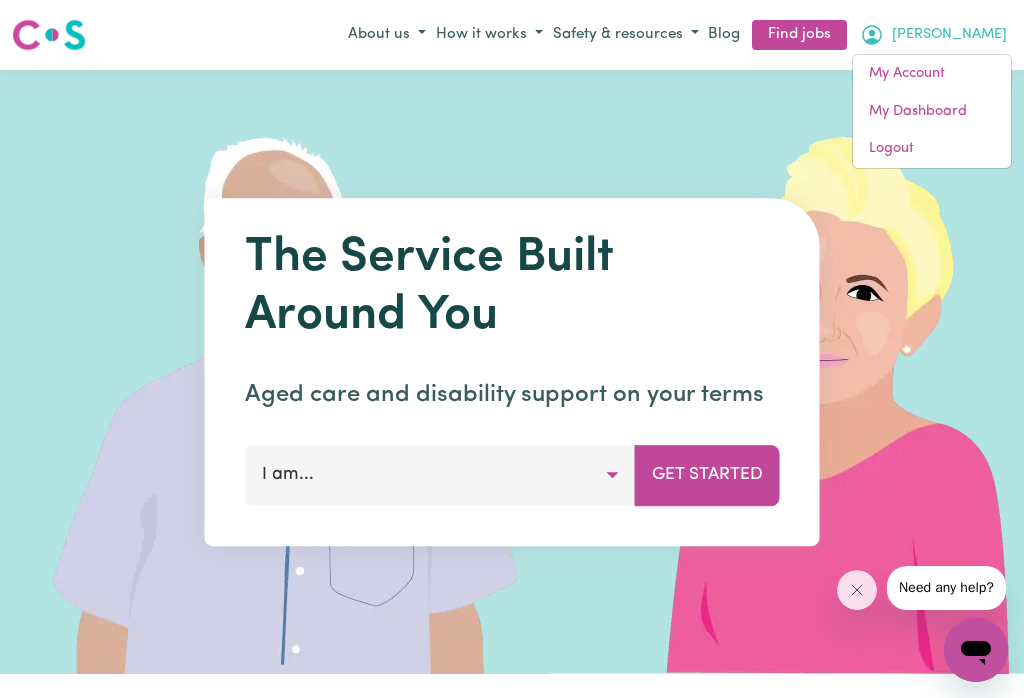 scroll, scrollTop: 0, scrollLeft: 0, axis: both 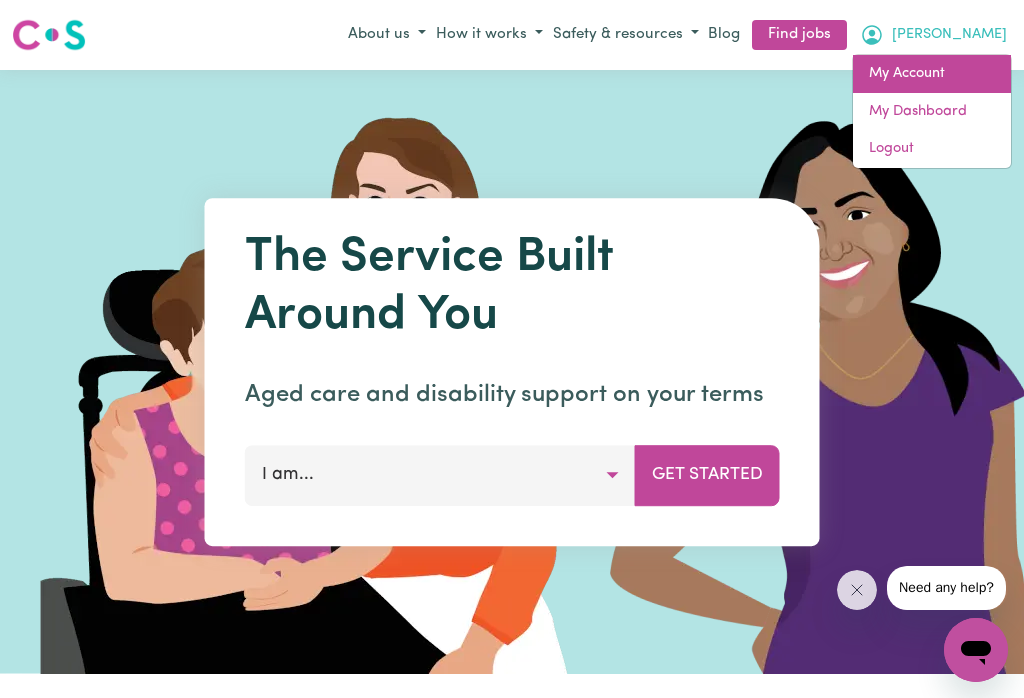click on "My Account" at bounding box center (932, 74) 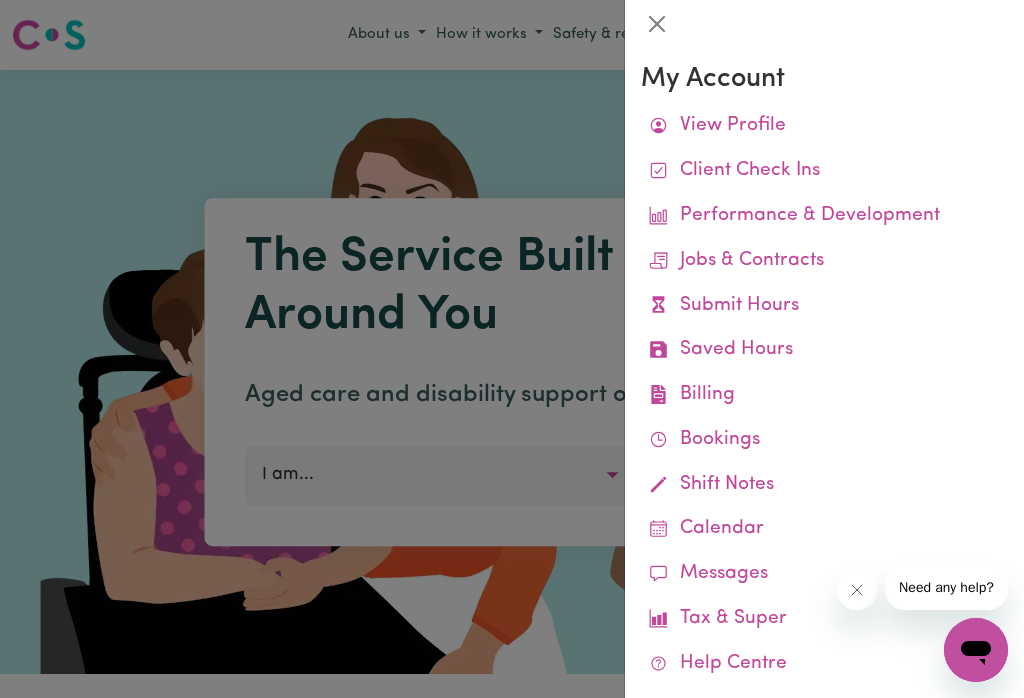 click on "Submit Hours" at bounding box center (824, 306) 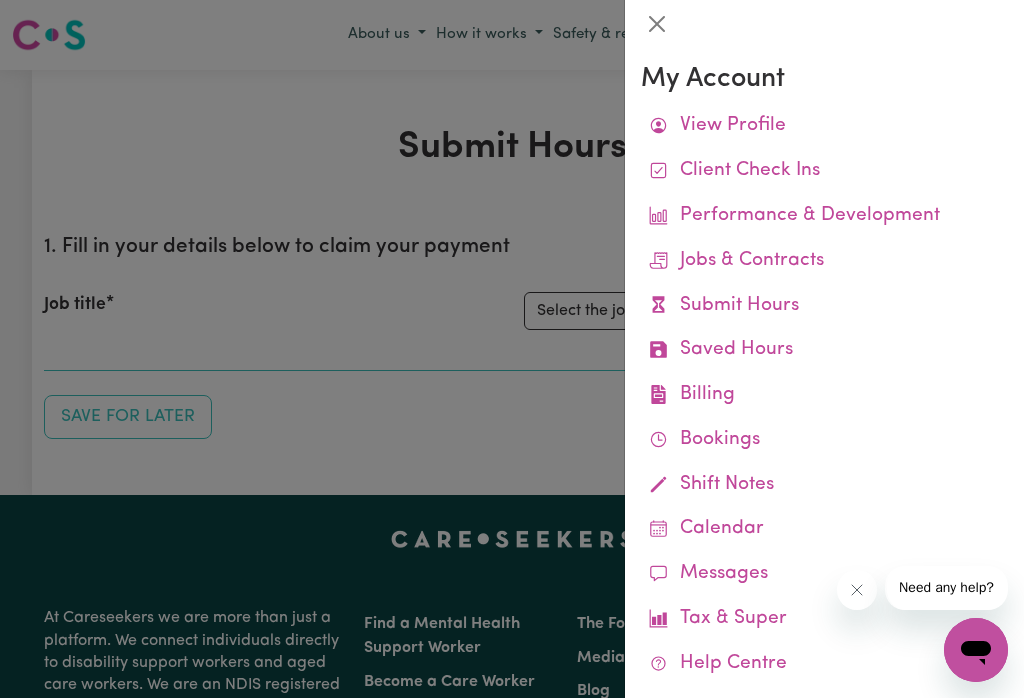 click at bounding box center [657, 24] 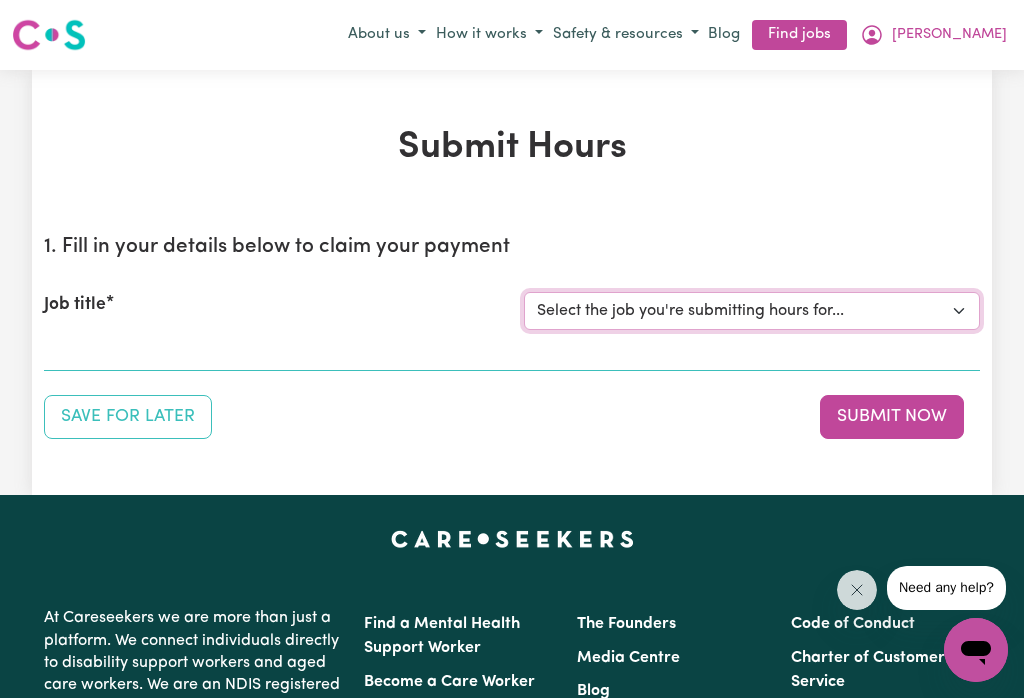 click on "Select the job you're submitting hours for... [[PERSON_NAME]] Careworker for [DEMOGRAPHIC_DATA] [DEMOGRAPHIC_DATA] [[PERSON_NAME]] Personal Carer for [DEMOGRAPHIC_DATA] [DEMOGRAPHIC_DATA] in [GEOGRAPHIC_DATA] [[PERSON_NAME]] Support Worker required at  [GEOGRAPHIC_DATA], [GEOGRAPHIC_DATA] for Admin, Domestic Assistance, and Social Companionship  [[PERSON_NAME]] Social Companionship  [[PERSON_NAME]] Personal Carer for aged gentleman  in [GEOGRAPHIC_DATA]" at bounding box center (752, 311) 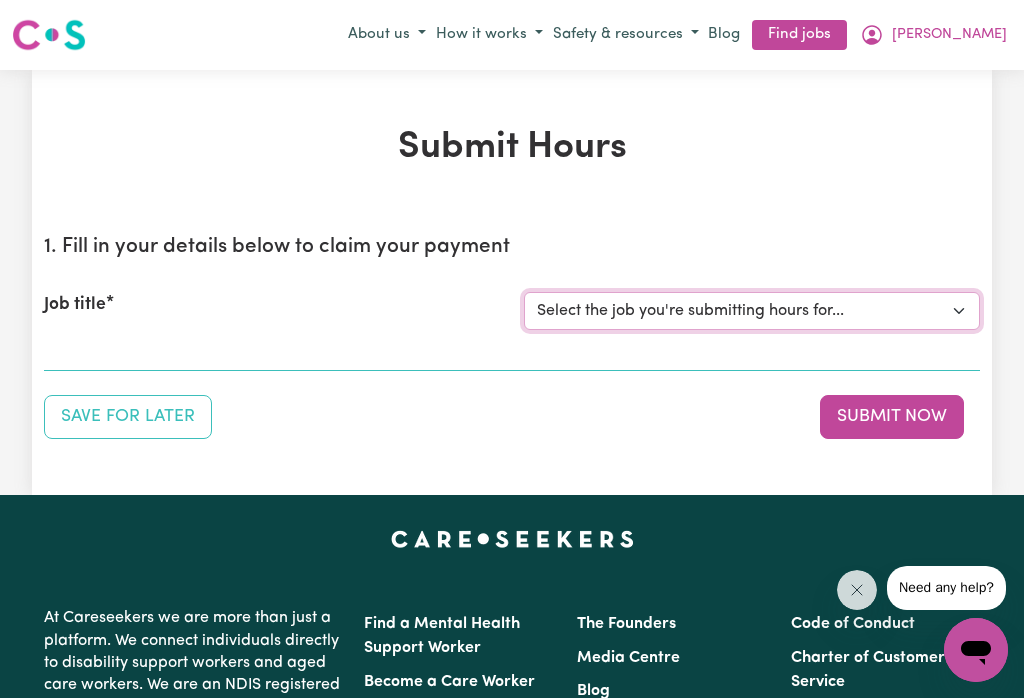 select on "12760" 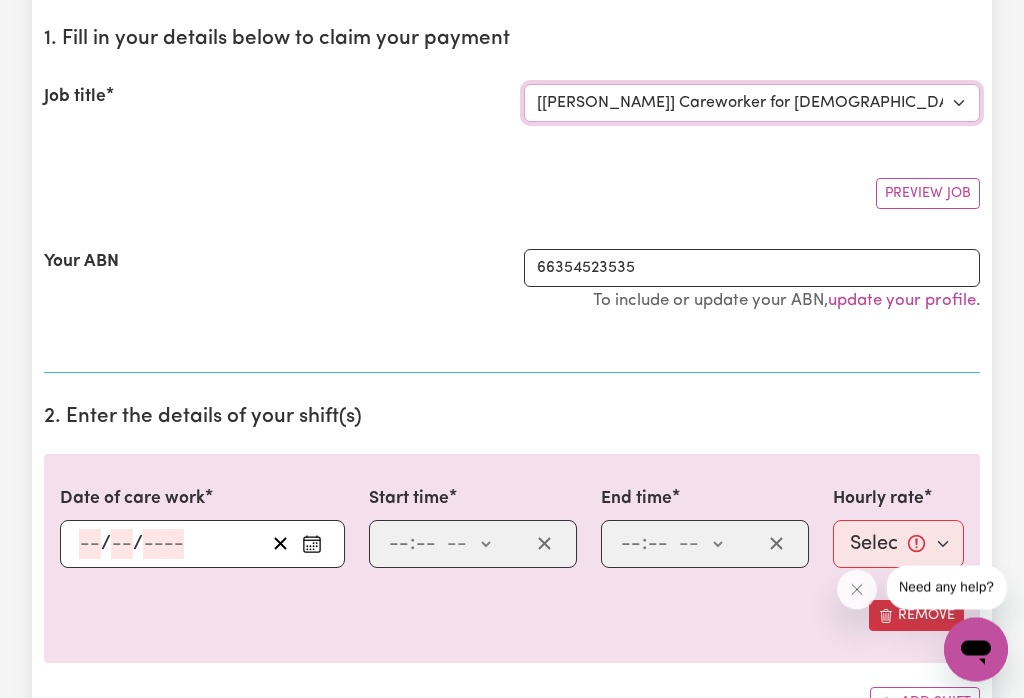 scroll, scrollTop: 326, scrollLeft: 0, axis: vertical 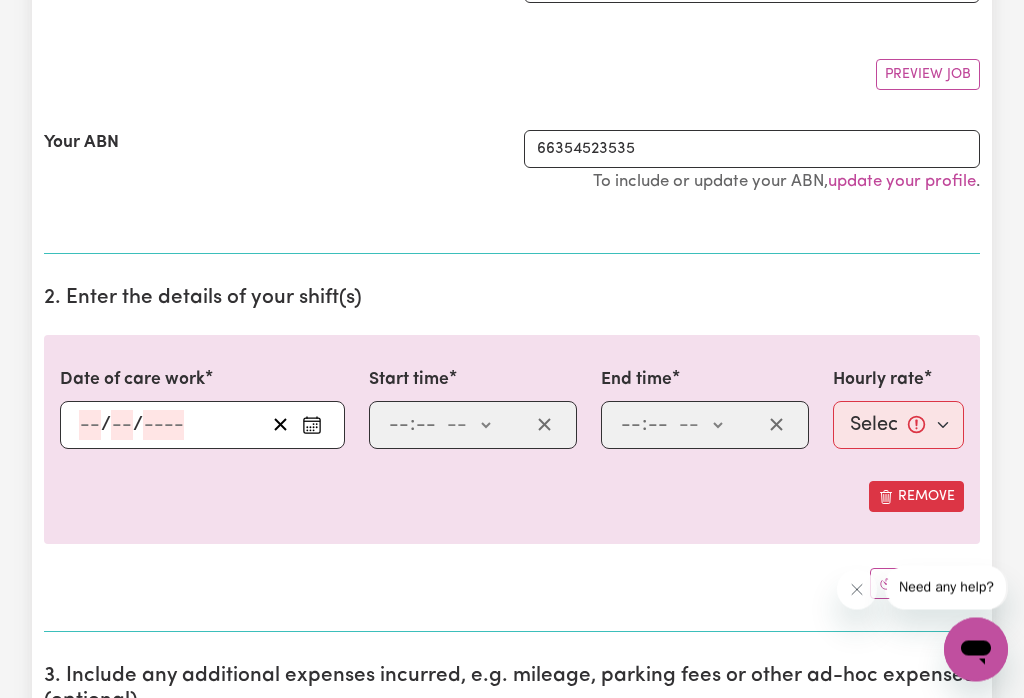 click at bounding box center [312, 426] 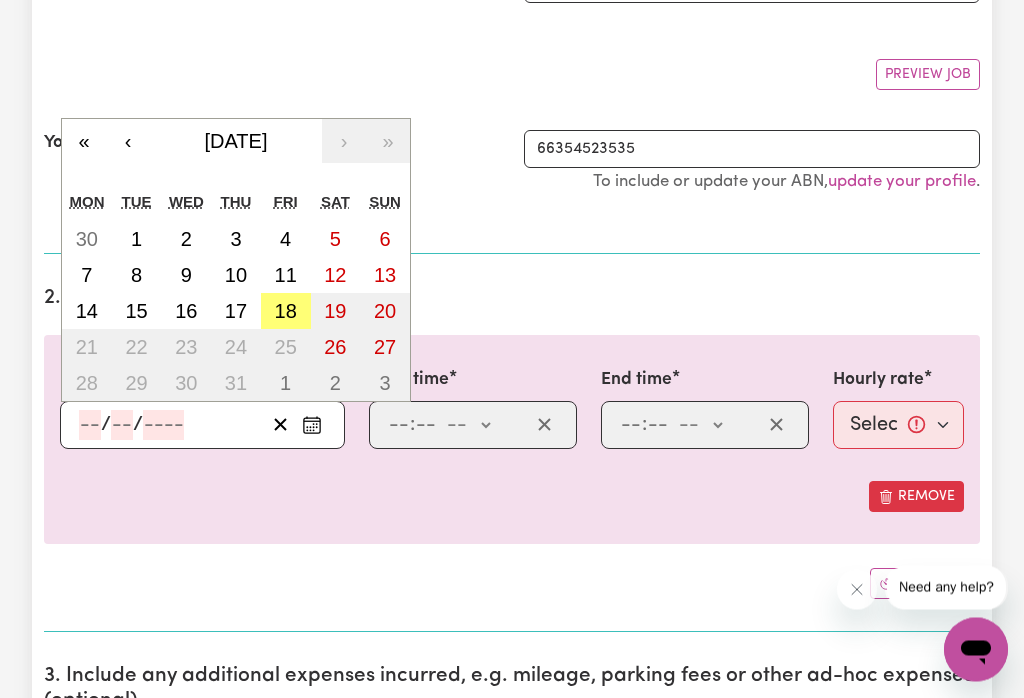scroll, scrollTop: 327, scrollLeft: 0, axis: vertical 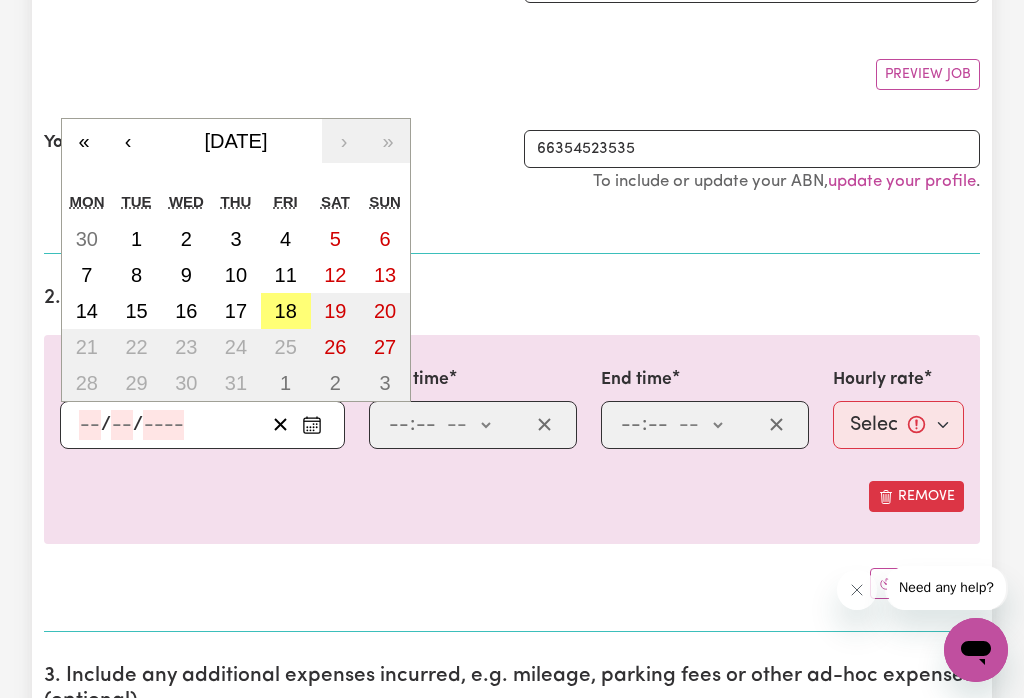 click on "18" at bounding box center (286, 311) 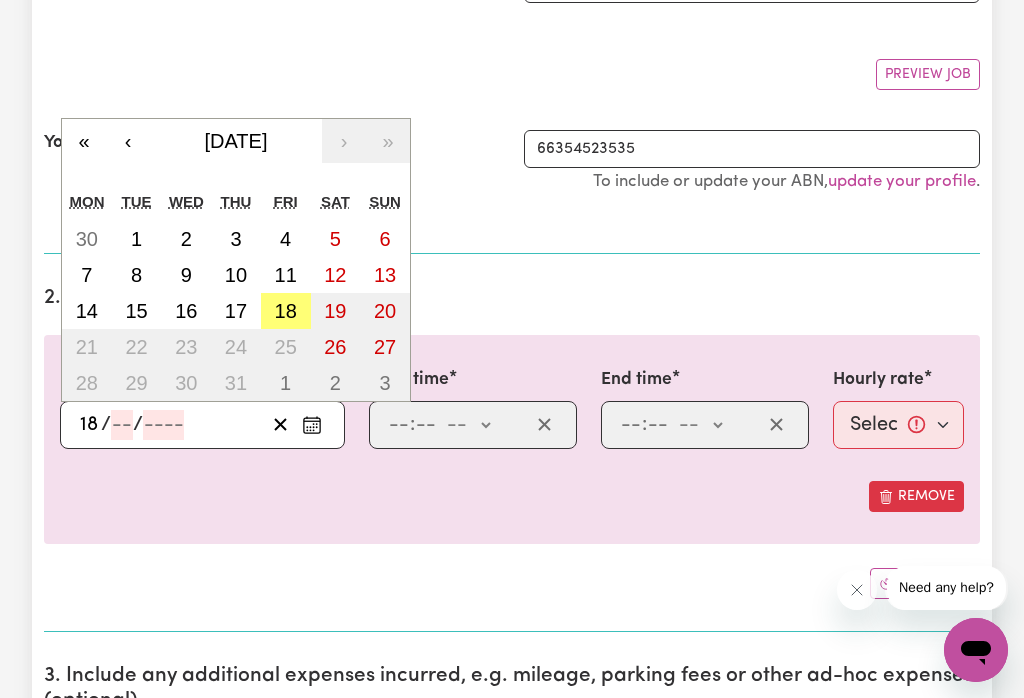 type on "7" 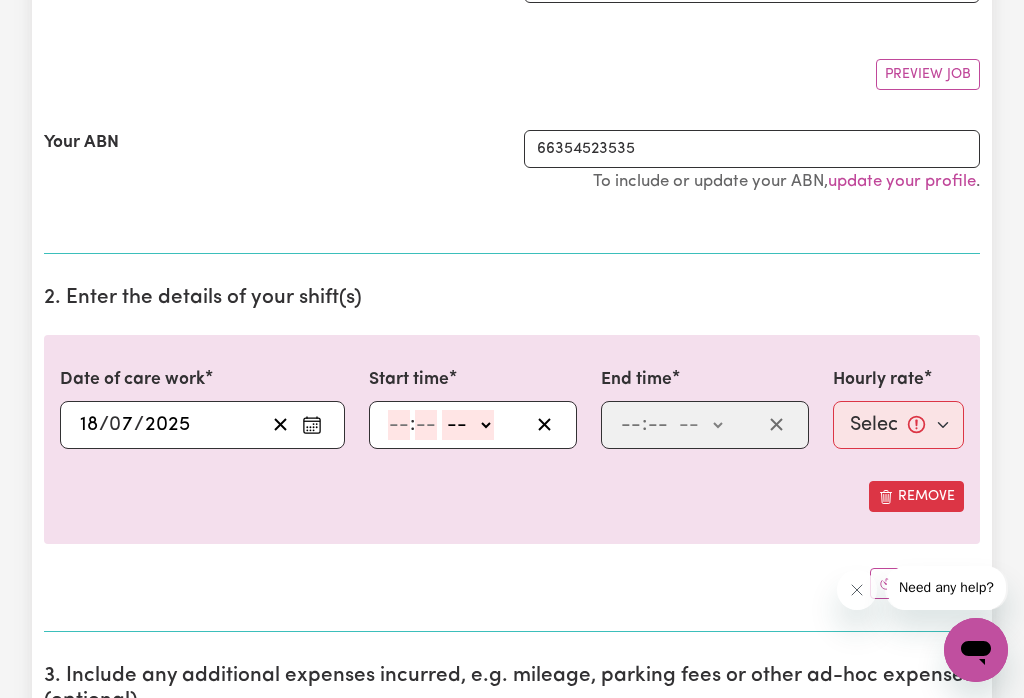 click on ":   -- am pm" at bounding box center (457, 425) 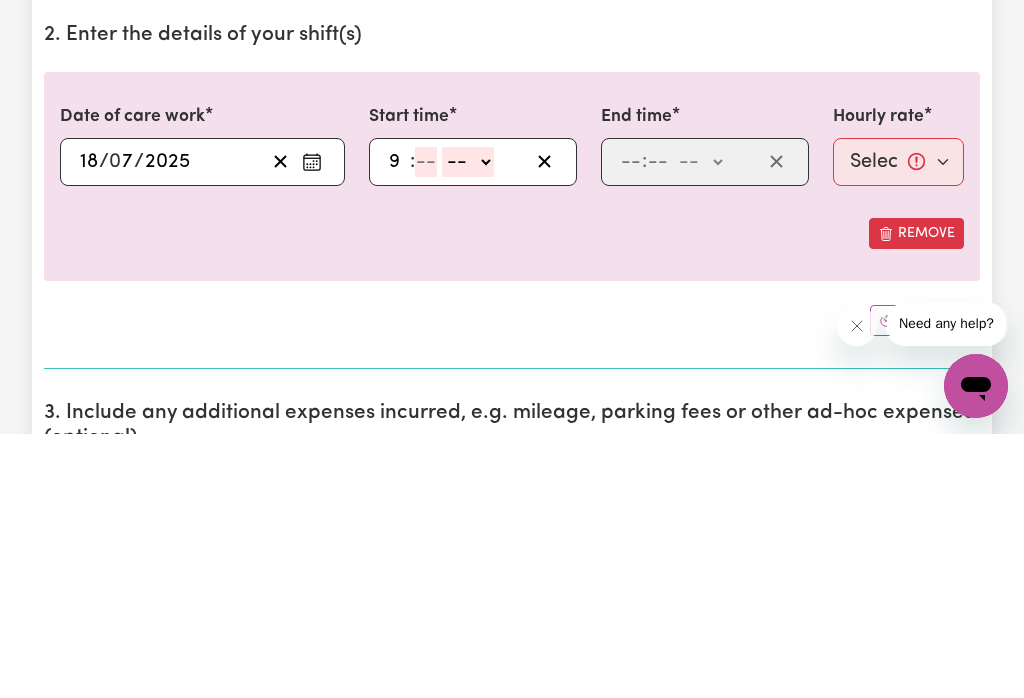 type on "9" 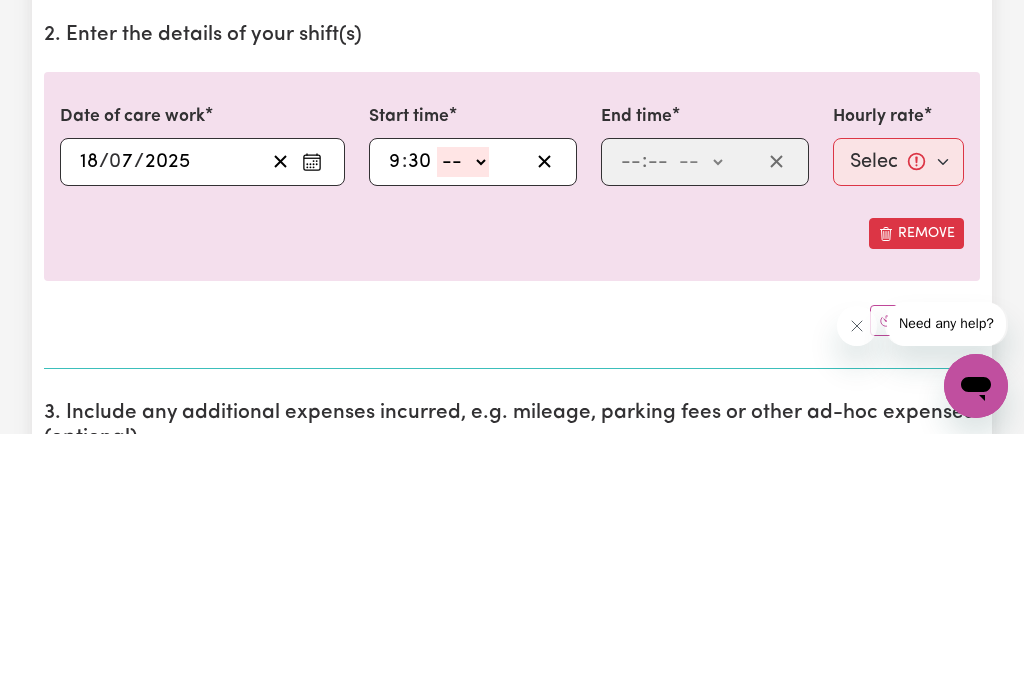 type on "30" 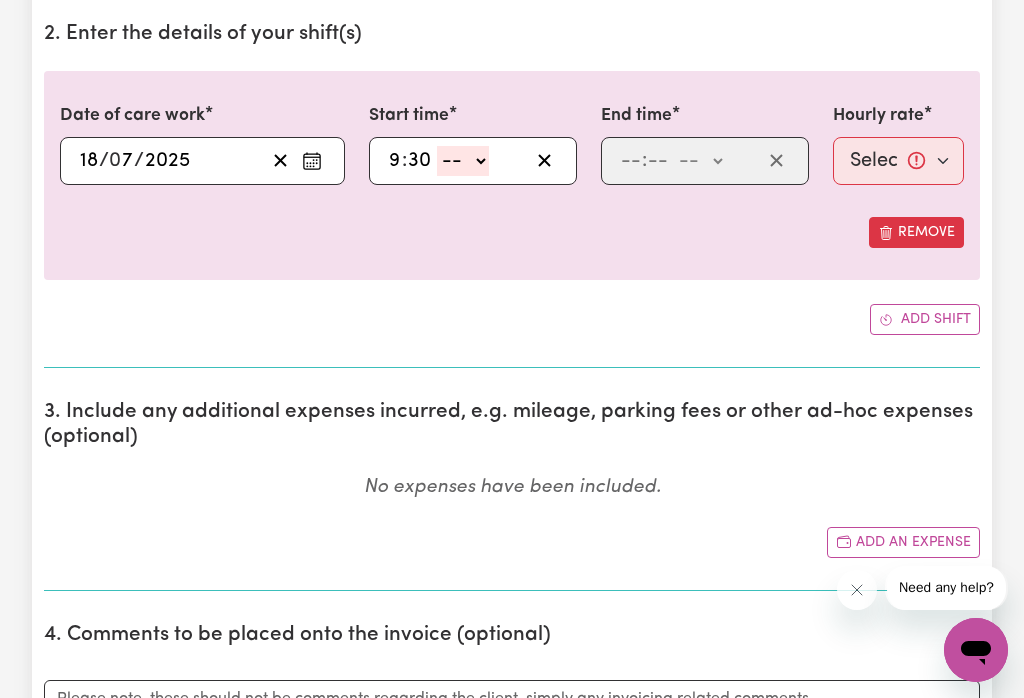 select on "am" 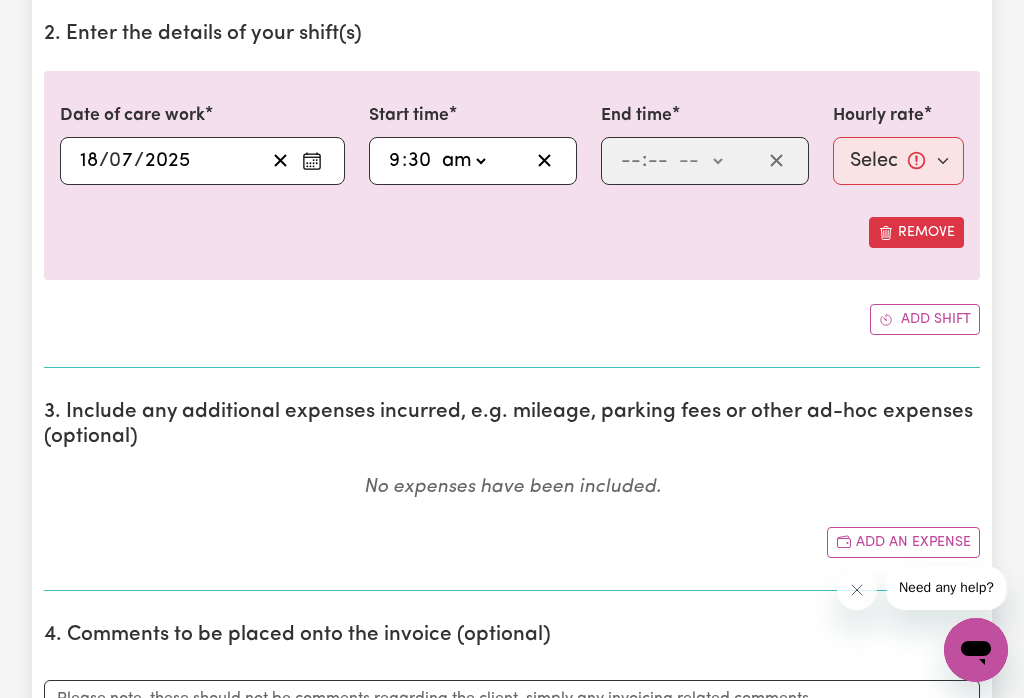 type on "09:30" 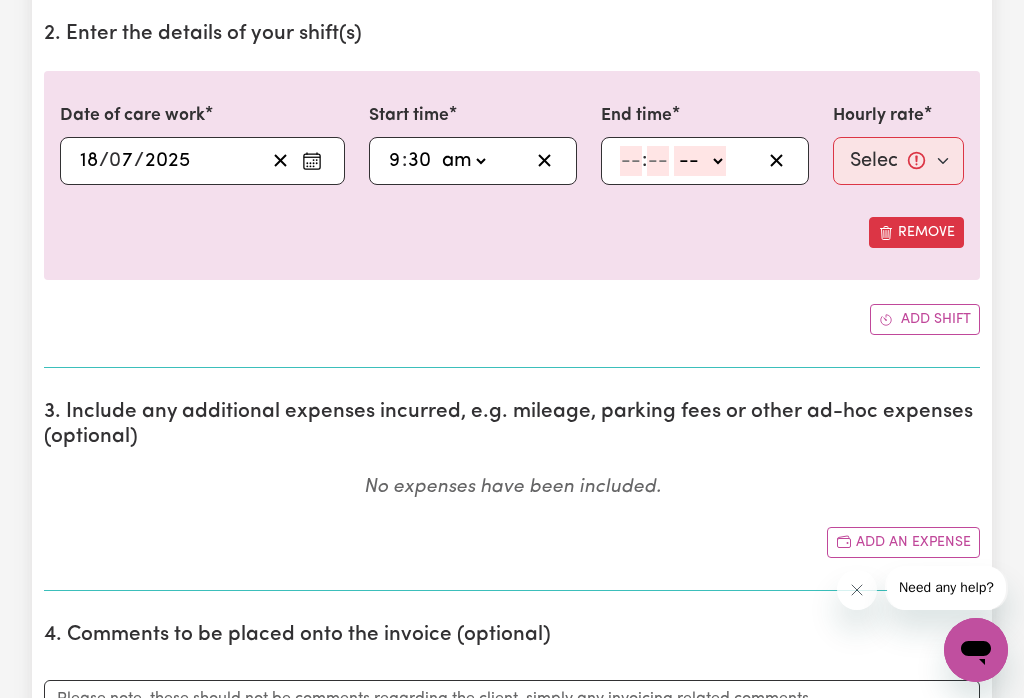 click on "-- am pm" 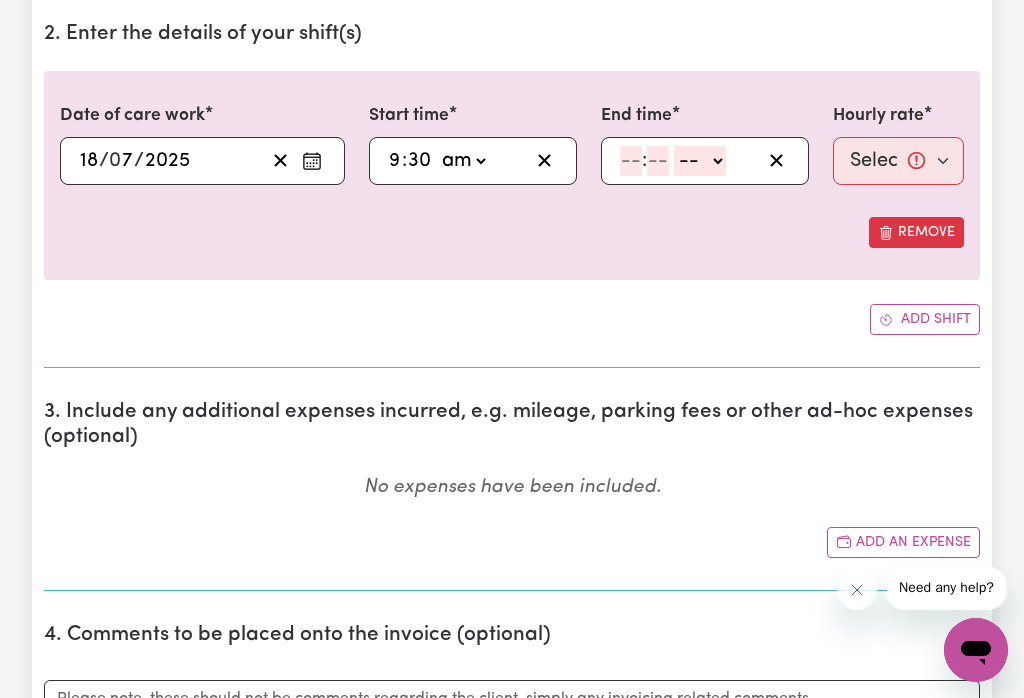 select on "am" 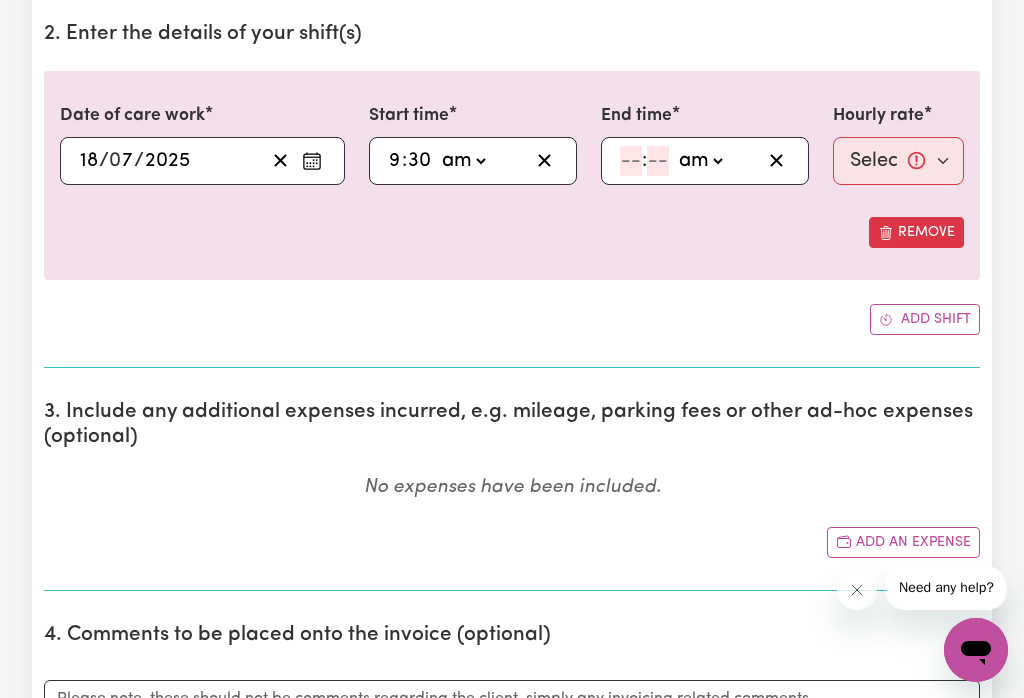click 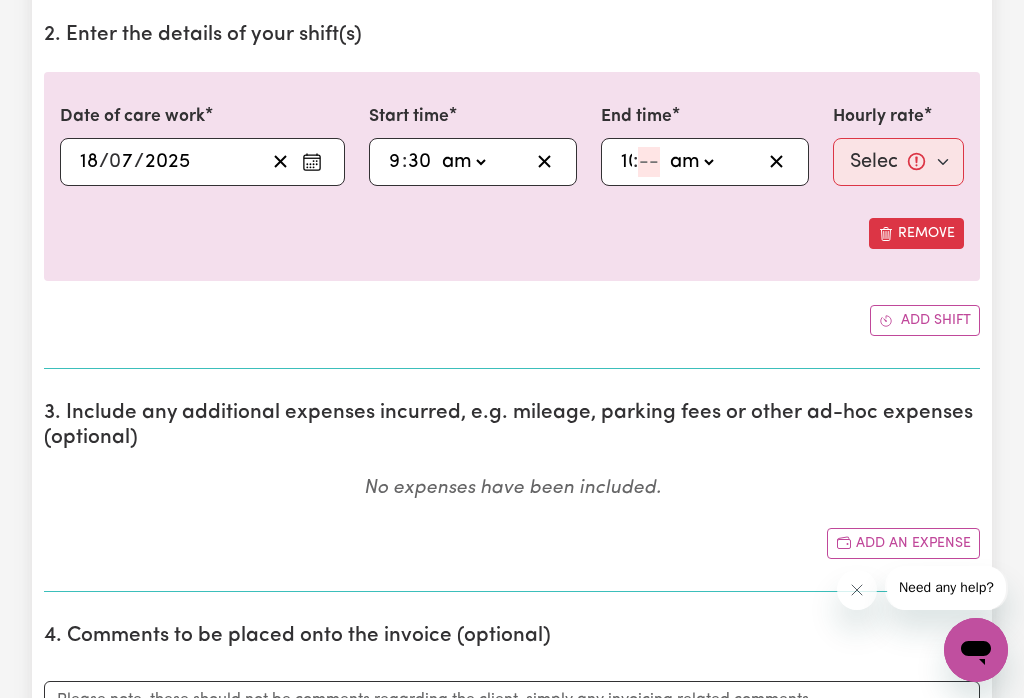 type on "10" 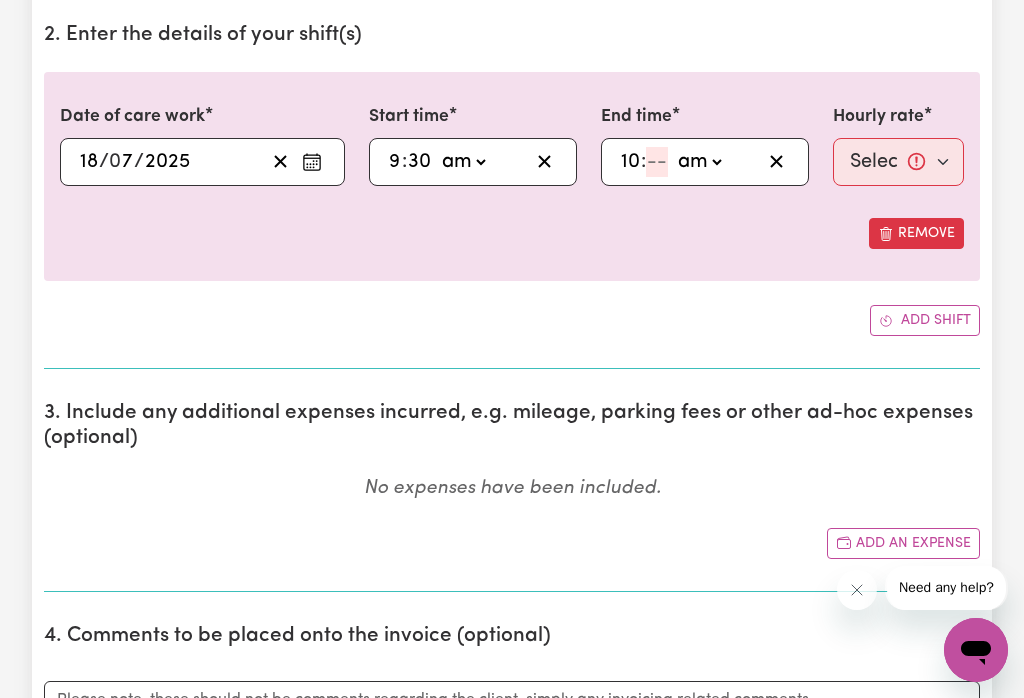 type on "3" 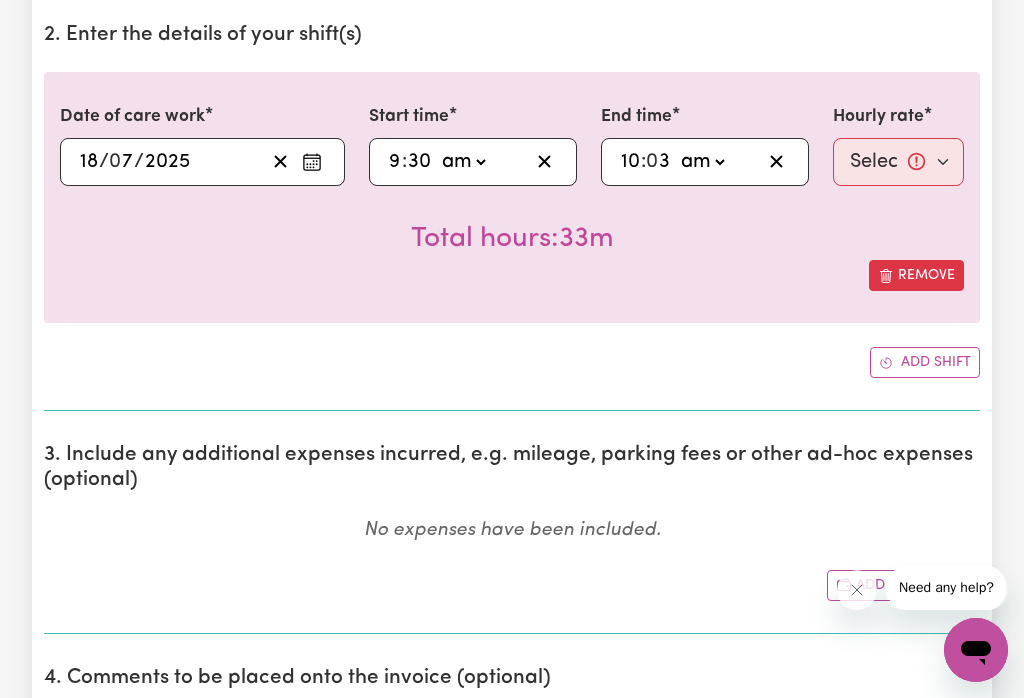 type on "10:03" 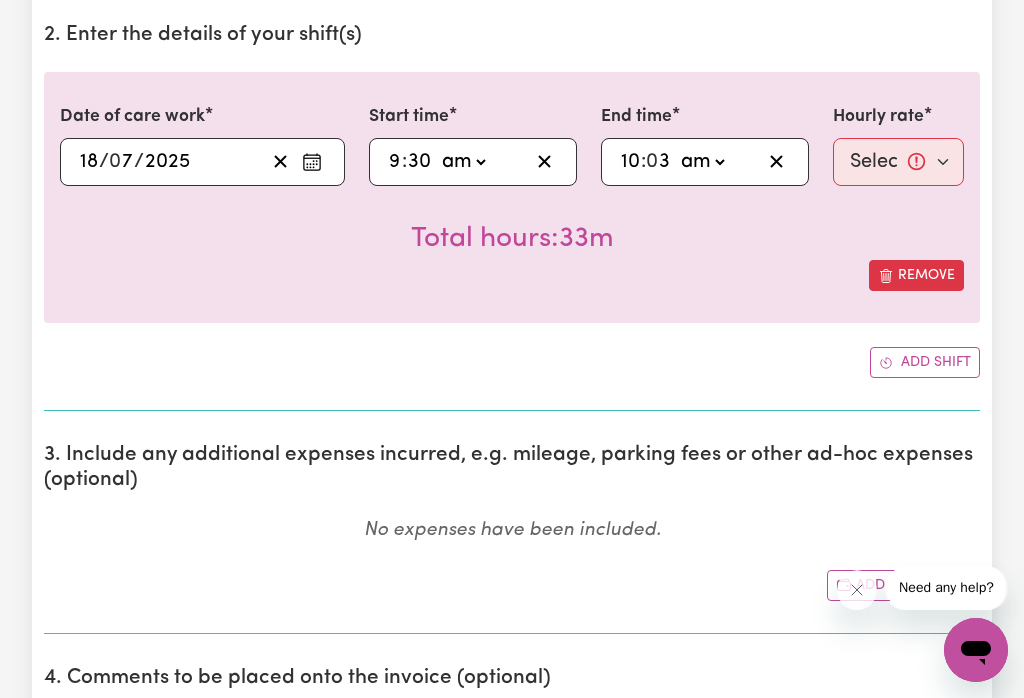 type on "30" 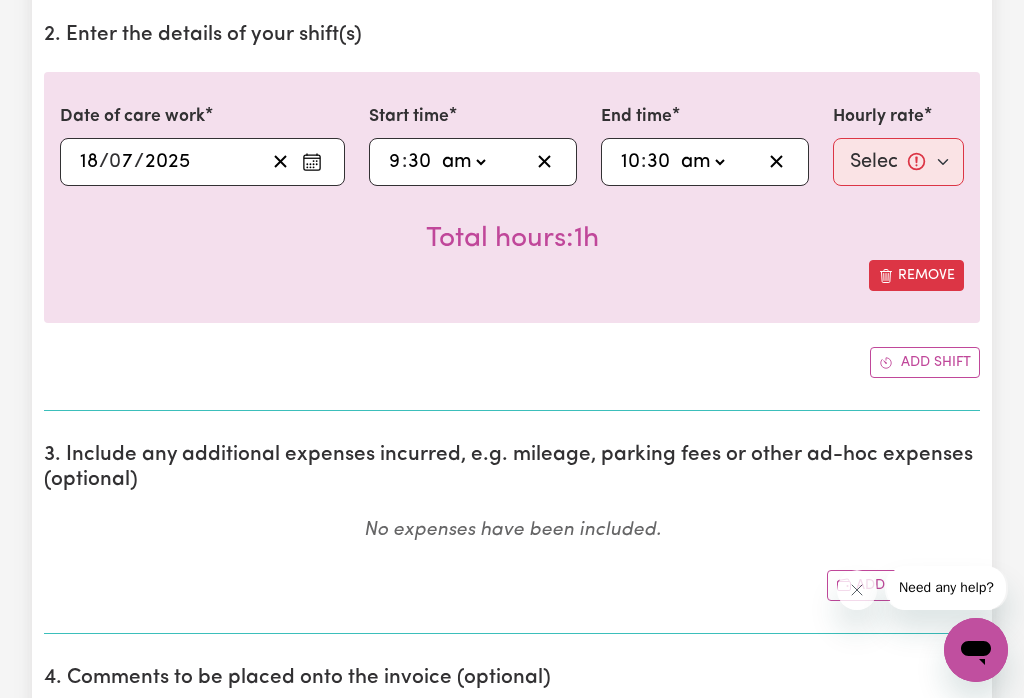 type on "30" 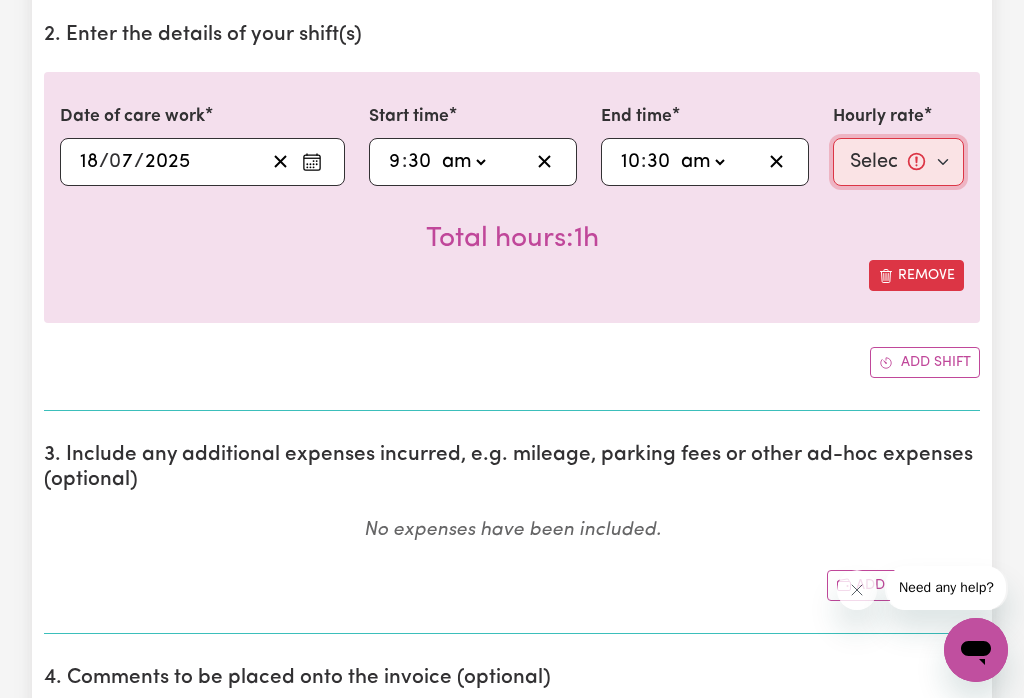 click on "Select rate... $74.28 (Weekday)" at bounding box center [898, 162] 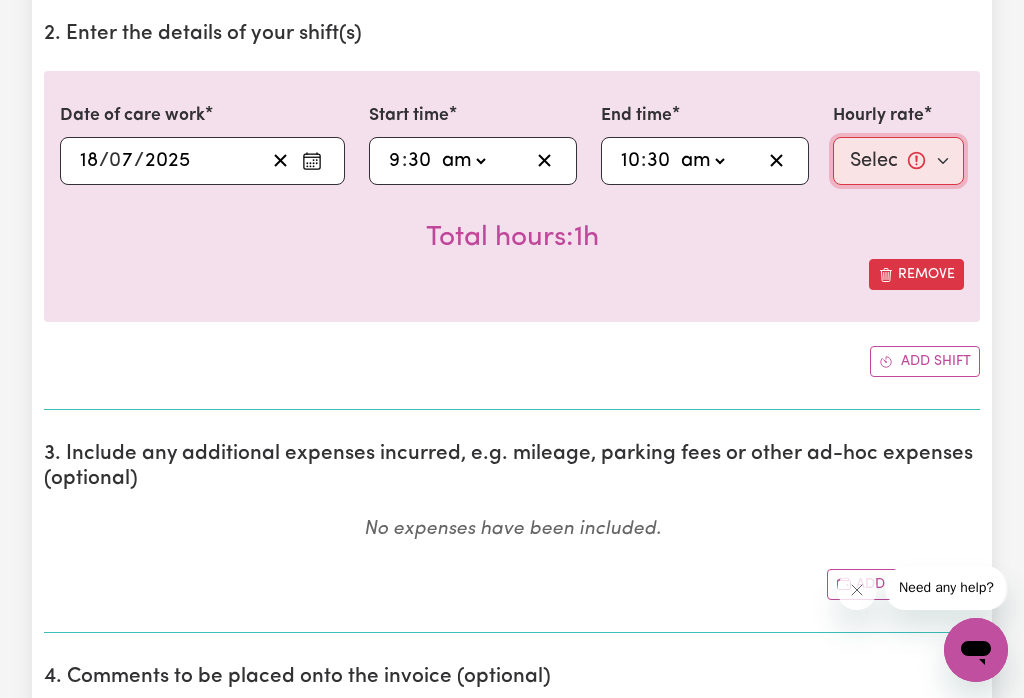 select on "74.28-Weekday" 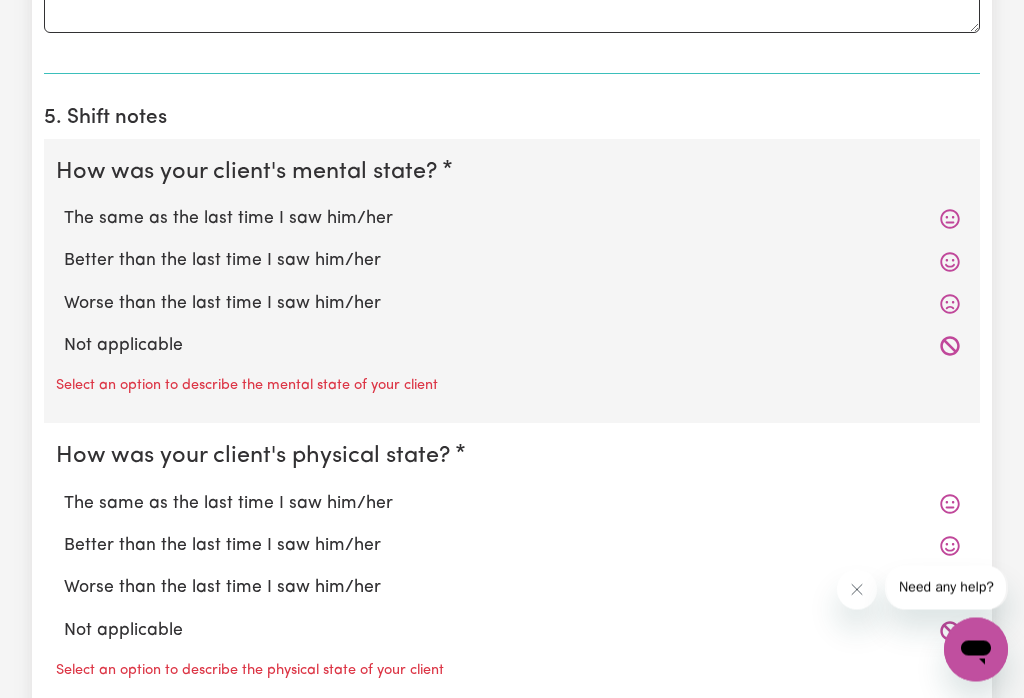 scroll, scrollTop: 1428, scrollLeft: 0, axis: vertical 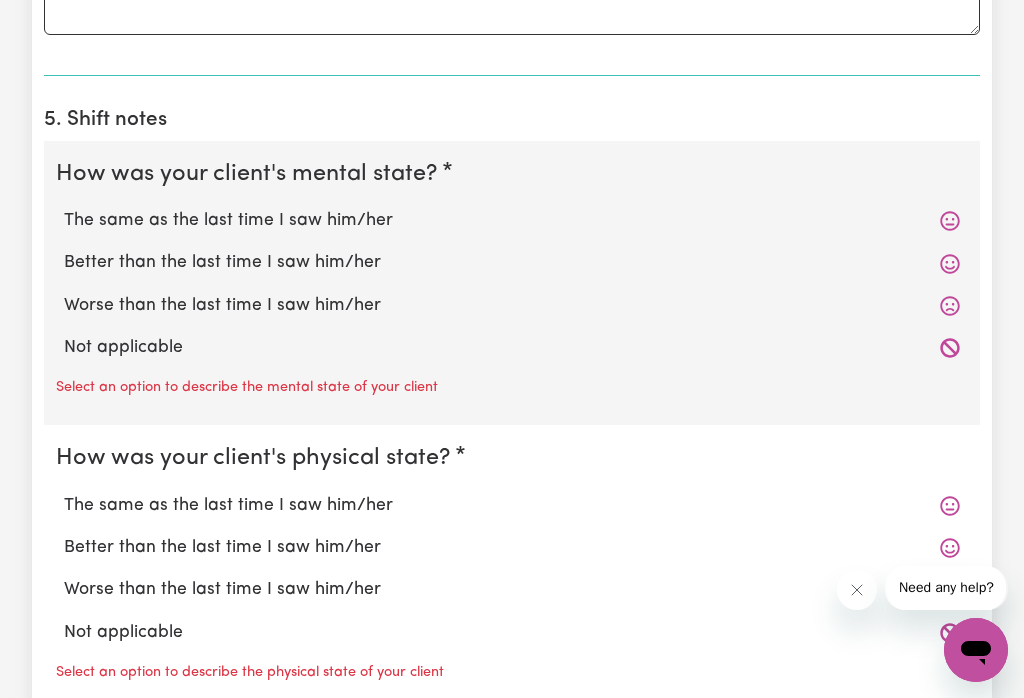 click on "The same as the last time I saw him/her" at bounding box center (512, 221) 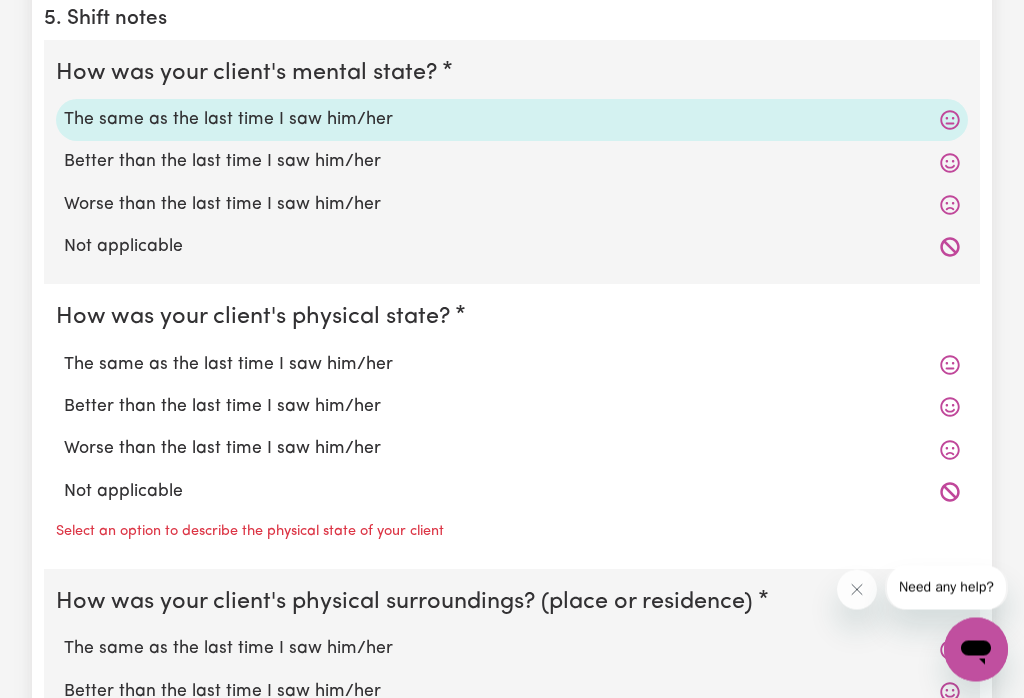 scroll, scrollTop: 1535, scrollLeft: 0, axis: vertical 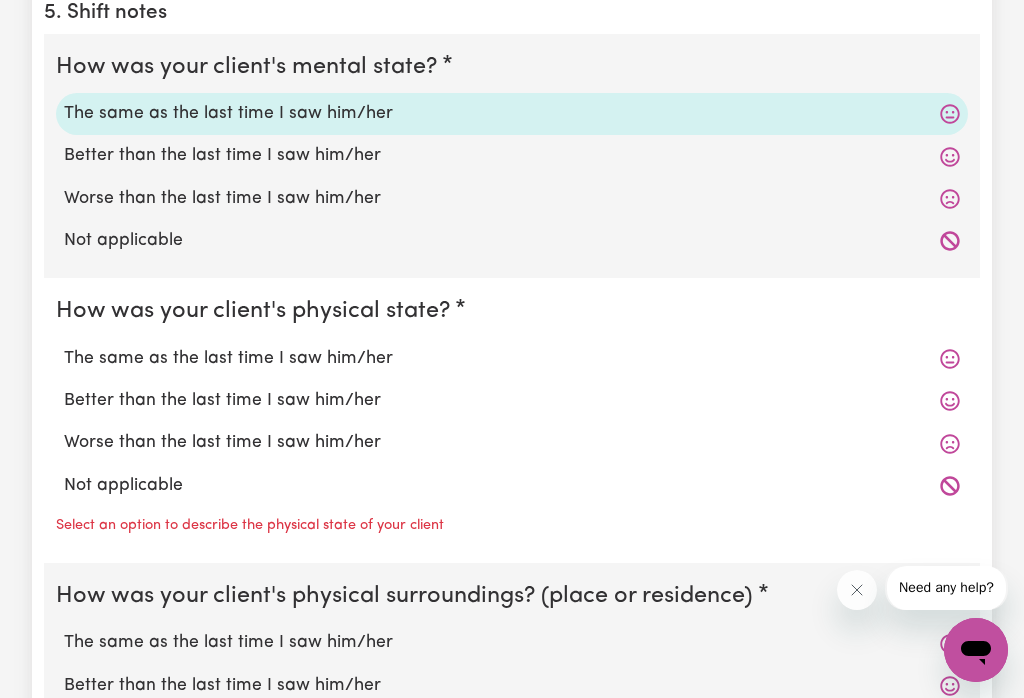 click on "The same as the last time I saw him/her" at bounding box center (512, 359) 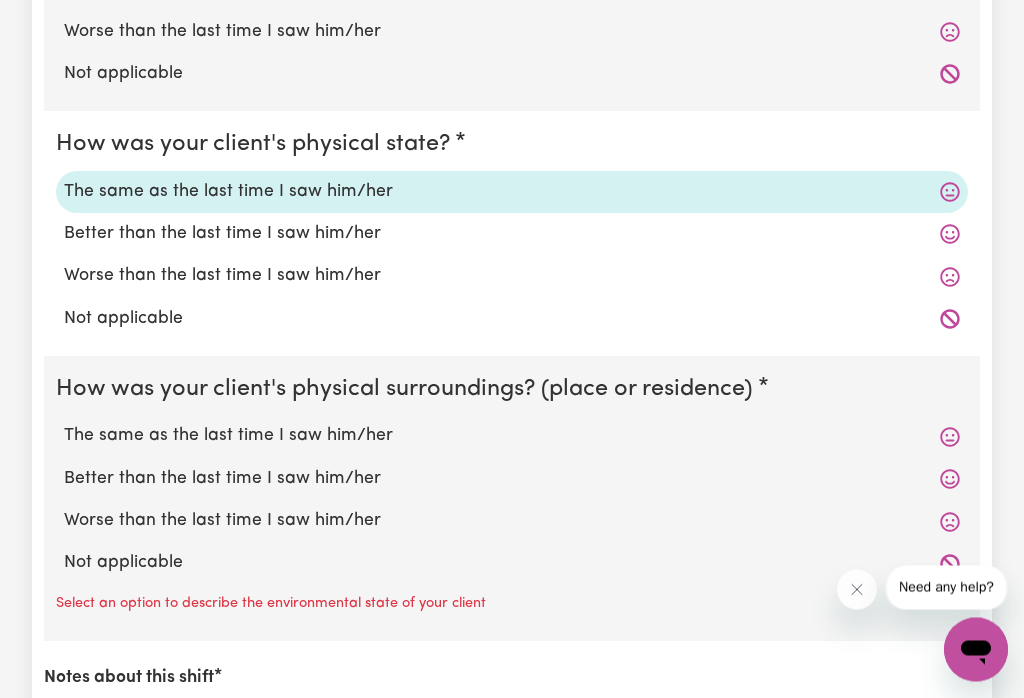 scroll, scrollTop: 1721, scrollLeft: 0, axis: vertical 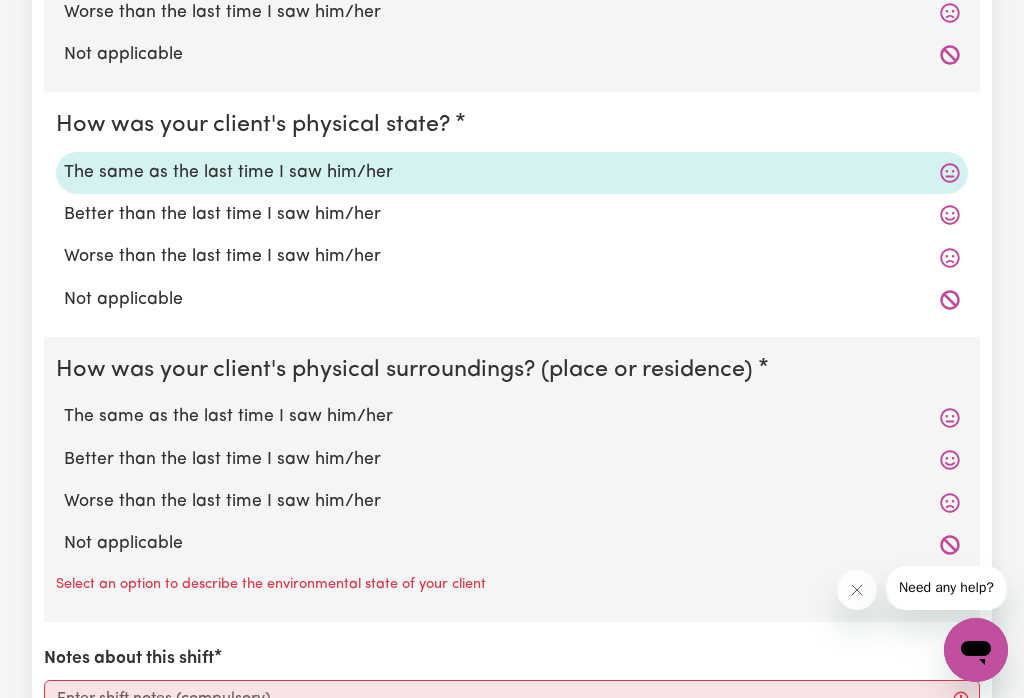 click on "The same as the last time I saw him/her" at bounding box center [512, 417] 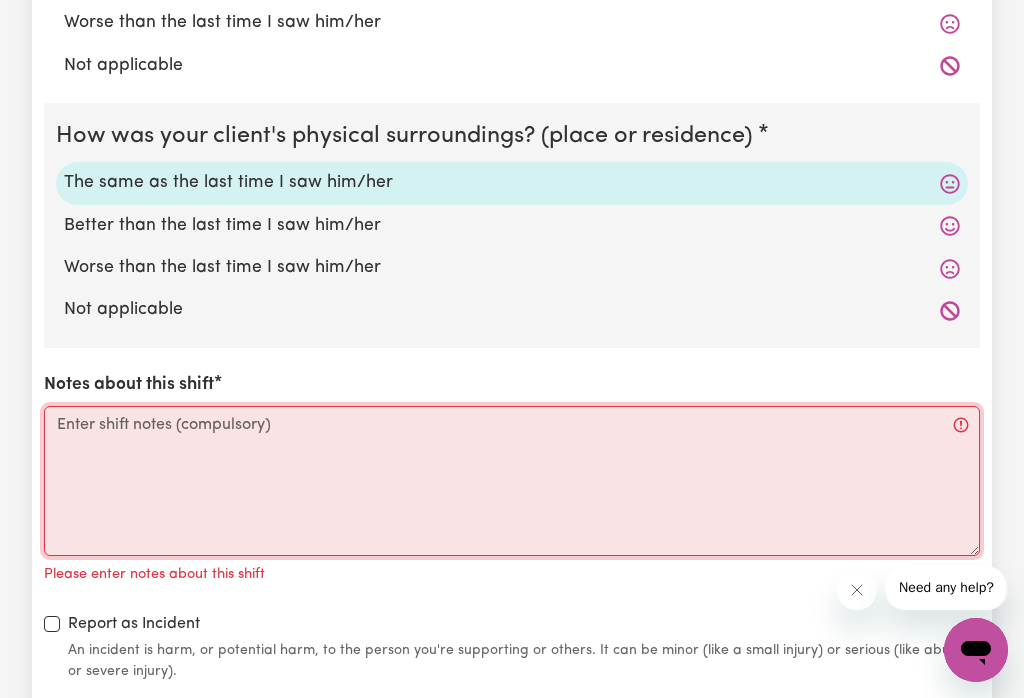 click on "Notes about this shift" at bounding box center [512, 481] 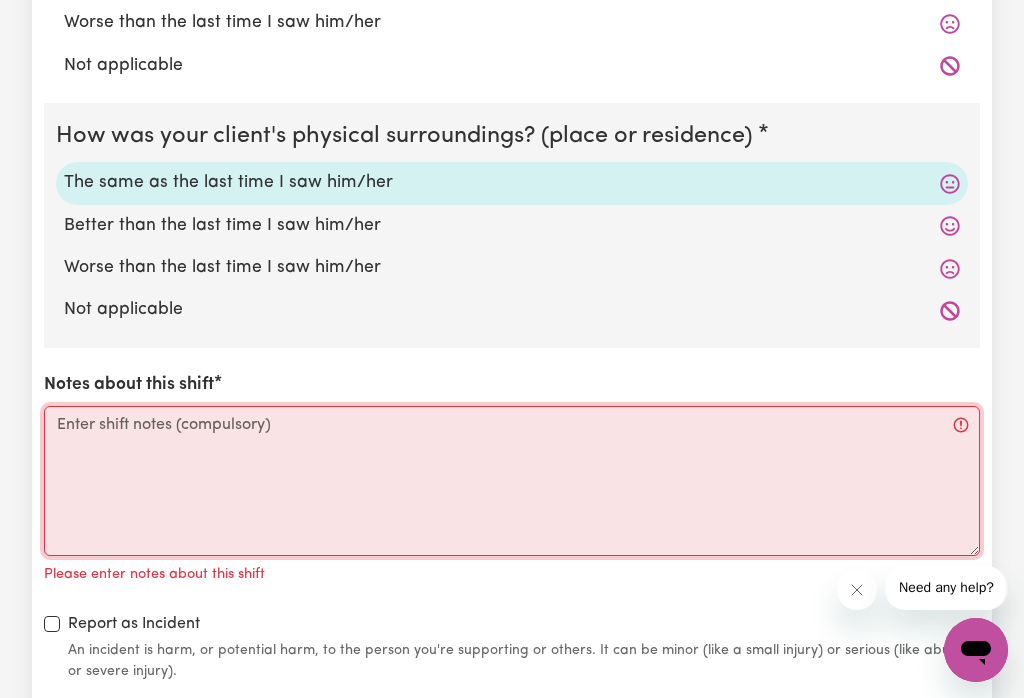 scroll, scrollTop: 1954, scrollLeft: 0, axis: vertical 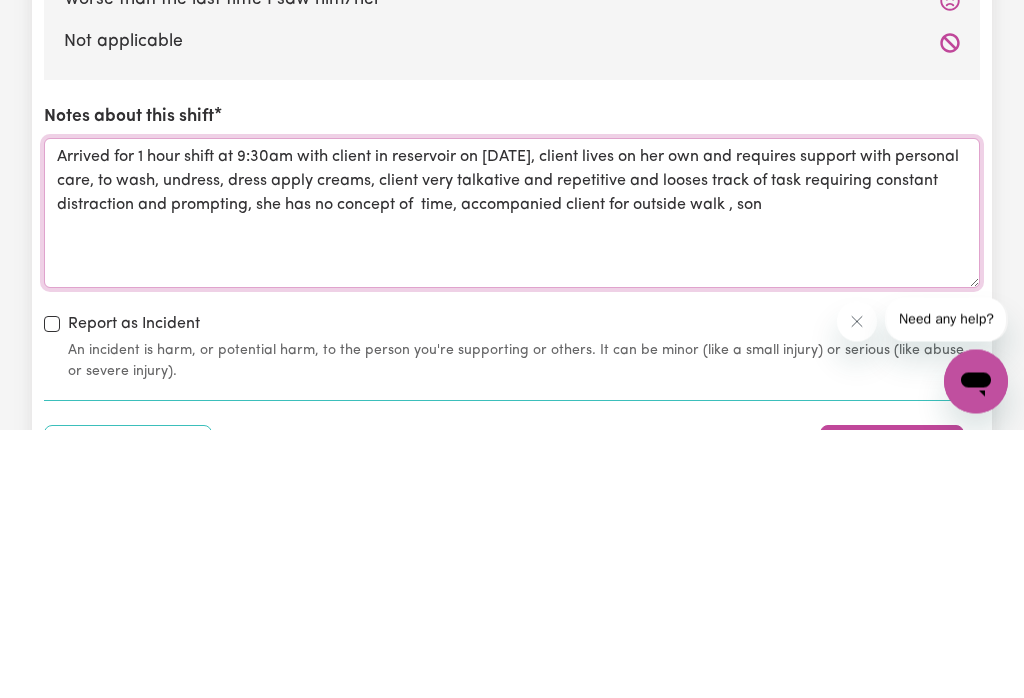 click on "Arrived for 1 hour shift at 9:30am with client in reservoir on [DATE], client lives on her own and requires support with personal care, to wash, undress, dress apply creams, client very talkative and repetitive and looses track of task requiring constant distraction and prompting, she has no concept of  time, accompanied client for outside walk , son" at bounding box center [512, 482] 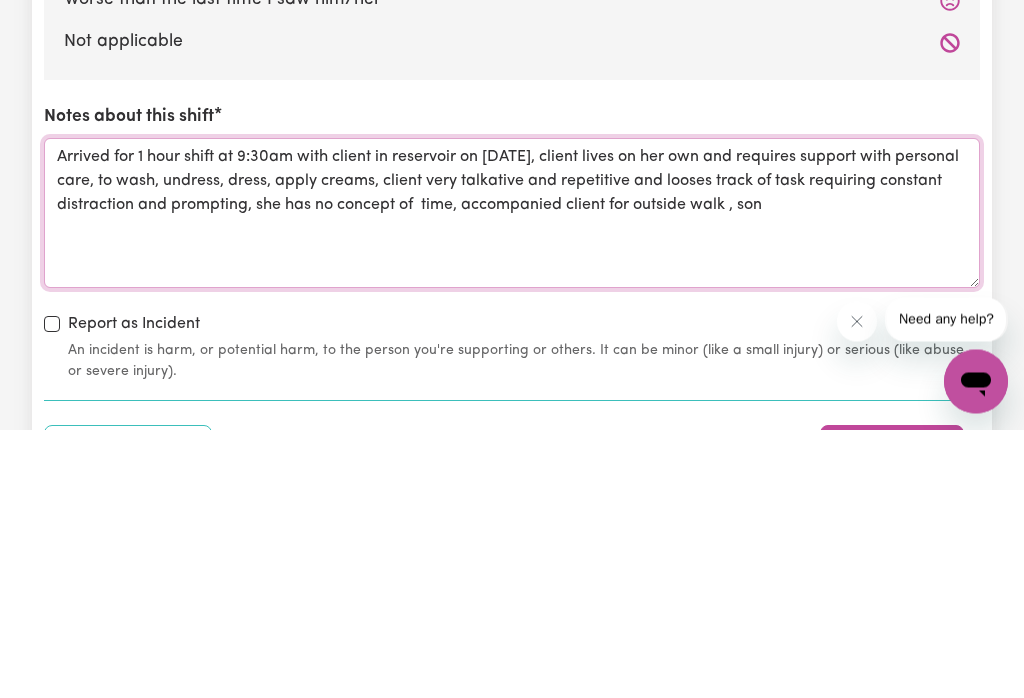 click on "Arrived for 1 hour shift at 9:30am with client in reservoir on [DATE], client lives on her own and requires support with personal care, to wash, undress, dress, apply creams, client very talkative and repetitive and looses track of task requiring constant distraction and prompting, she has no concept of  time, accompanied client for outside walk , son" at bounding box center [512, 482] 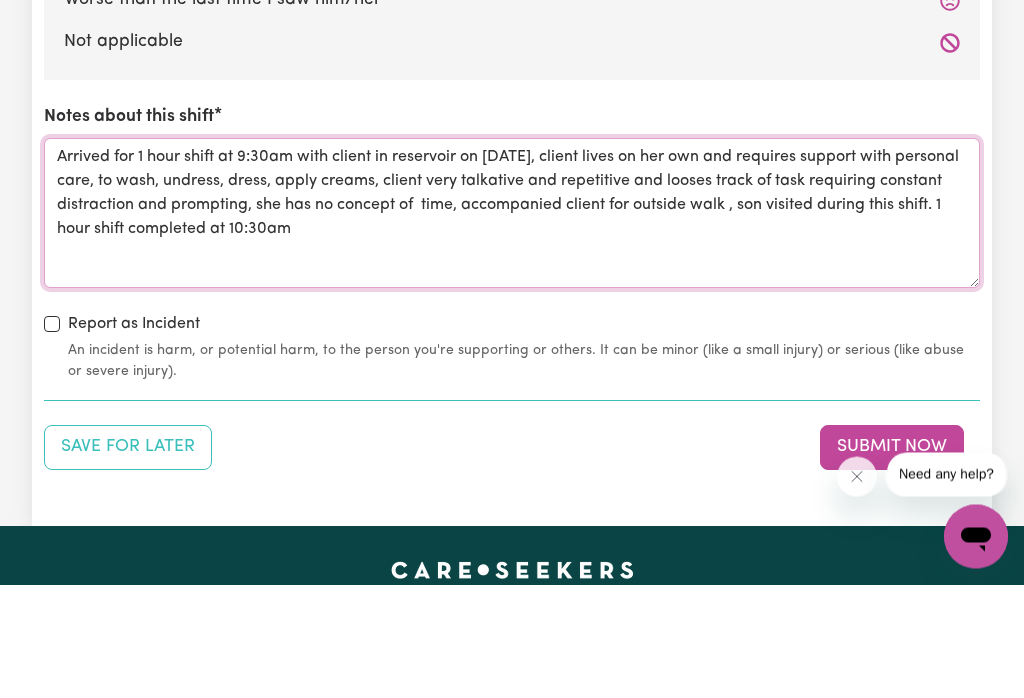 scroll, scrollTop: 2110, scrollLeft: 0, axis: vertical 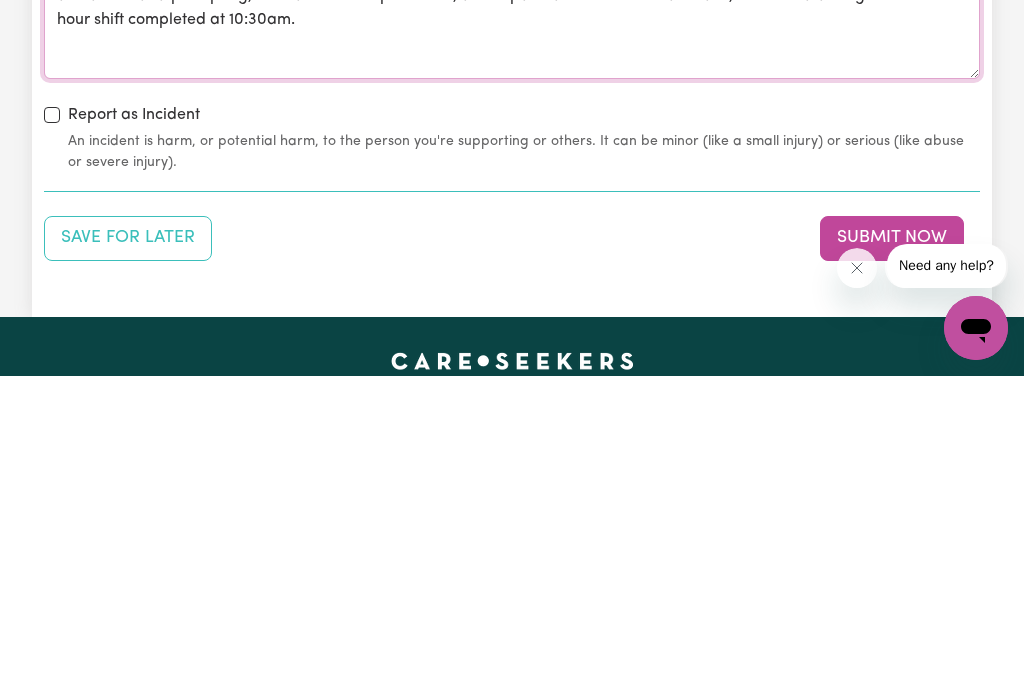 type on "Arrived for 1 hour shift at 9:30am with client in reservoir on [DATE], client lives on her own and requires support with personal care, to wash, undress, dress, apply creams, client very talkative and repetitive and looses track of task requiring constant distraction and prompting, she has no concept of  time, accompanied client for outside walk , son visited during this shift. 1 hour shift completed at 10:30am." 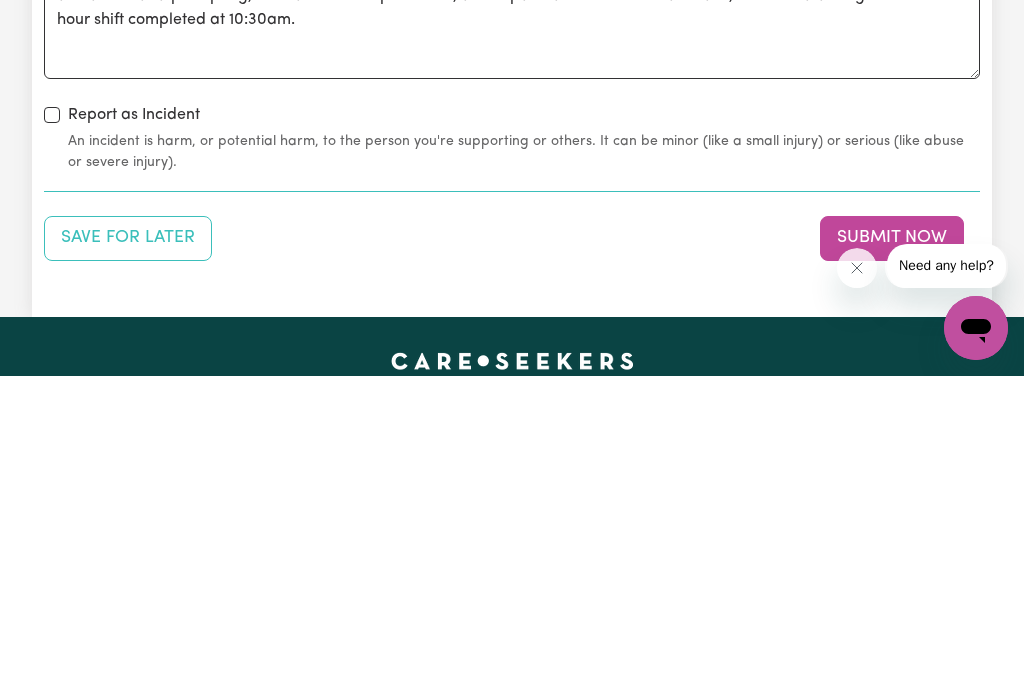 click on "Submit Now" at bounding box center [892, 560] 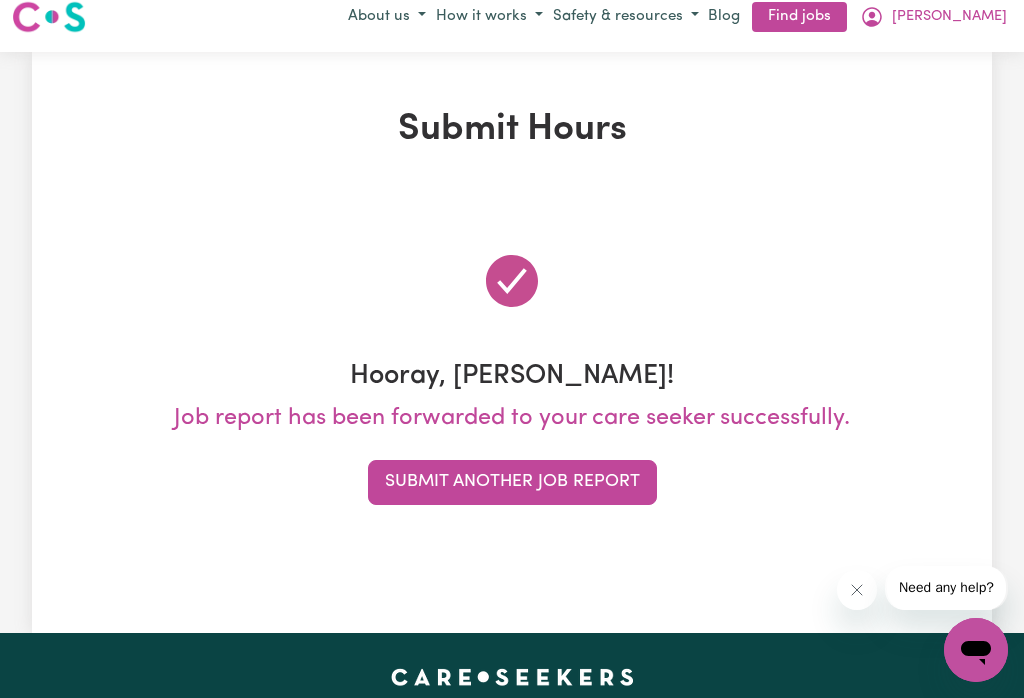 scroll, scrollTop: 0, scrollLeft: 0, axis: both 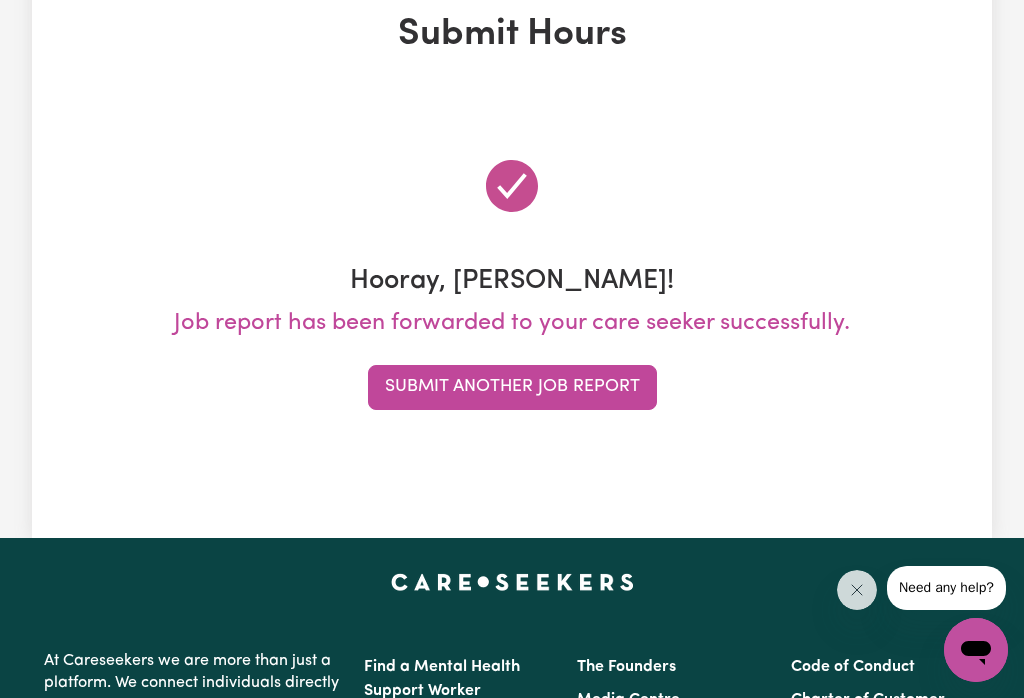 click on "Submit Another Job Report" at bounding box center (512, 387) 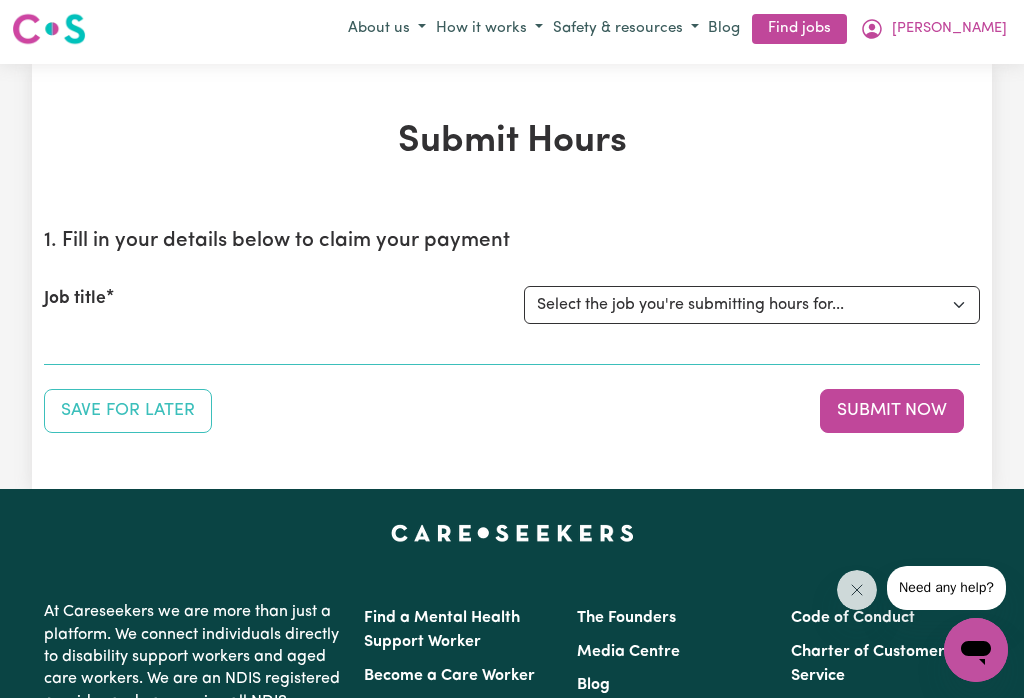 scroll, scrollTop: 0, scrollLeft: 0, axis: both 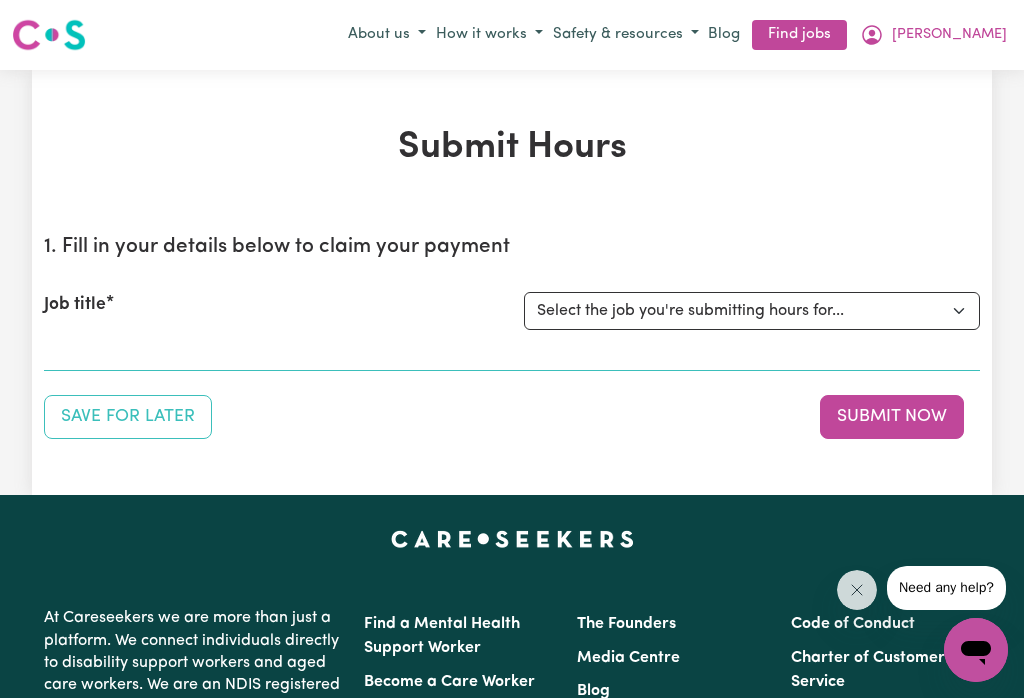 click on "Select the job you're submitting hours for... [[PERSON_NAME]] Careworker for [DEMOGRAPHIC_DATA] [DEMOGRAPHIC_DATA] [[PERSON_NAME]] Personal Carer for [DEMOGRAPHIC_DATA] [DEMOGRAPHIC_DATA] in [GEOGRAPHIC_DATA] [[PERSON_NAME]] Support Worker required at  [GEOGRAPHIC_DATA], [GEOGRAPHIC_DATA] for Admin, Domestic Assistance, and Social Companionship  [[PERSON_NAME]] Social Companionship  [[PERSON_NAME]] Personal Carer for aged gentleman  in [GEOGRAPHIC_DATA]" at bounding box center (752, 311) 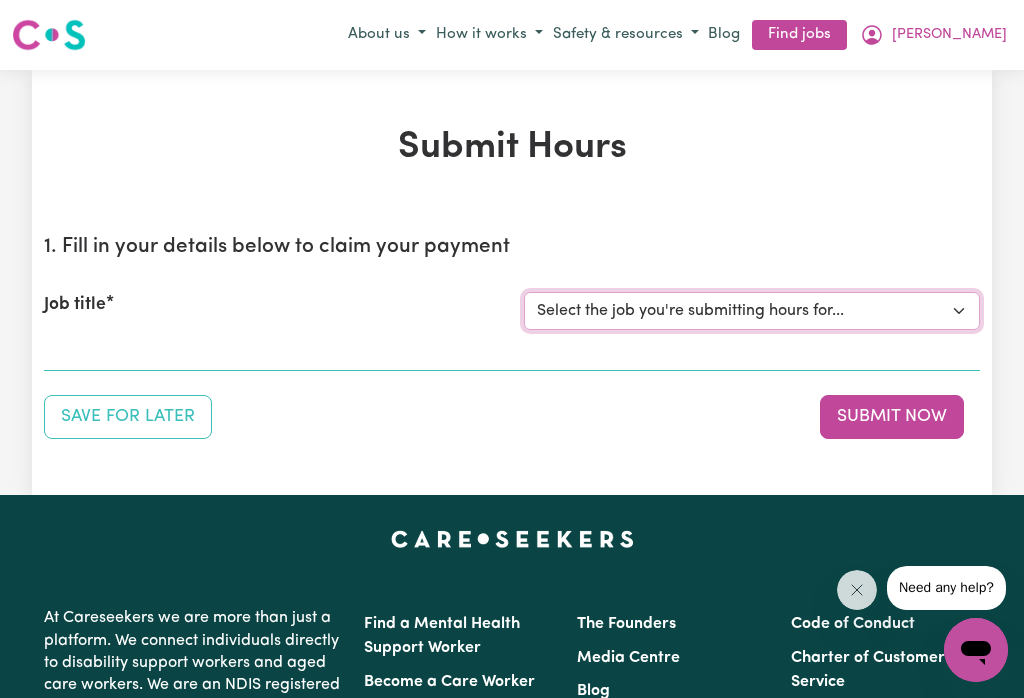 select on "12584" 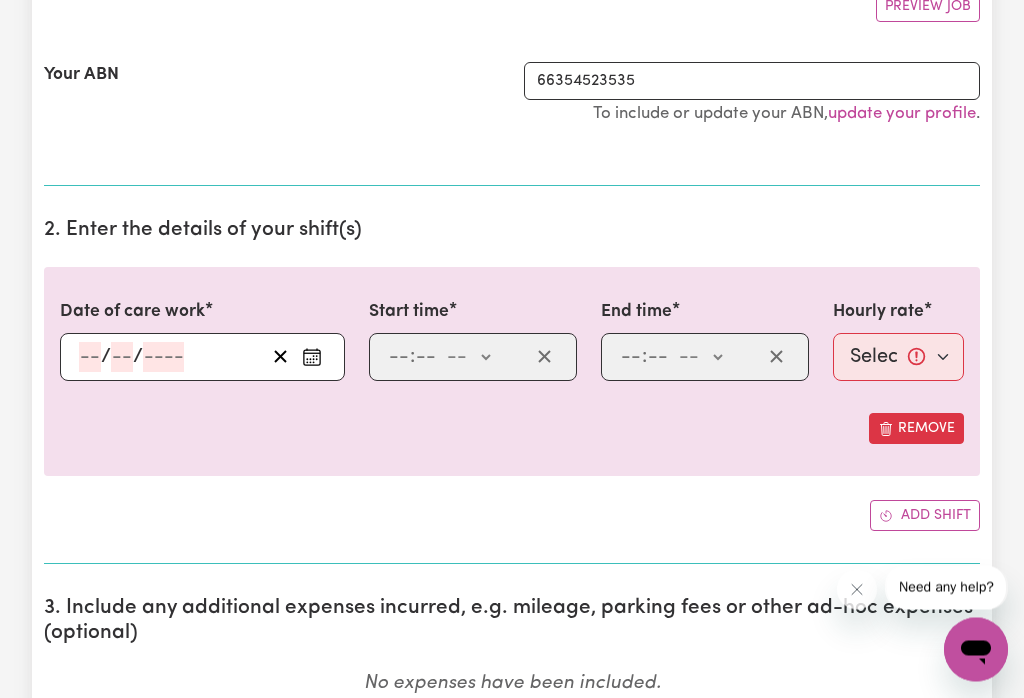 scroll, scrollTop: 403, scrollLeft: 0, axis: vertical 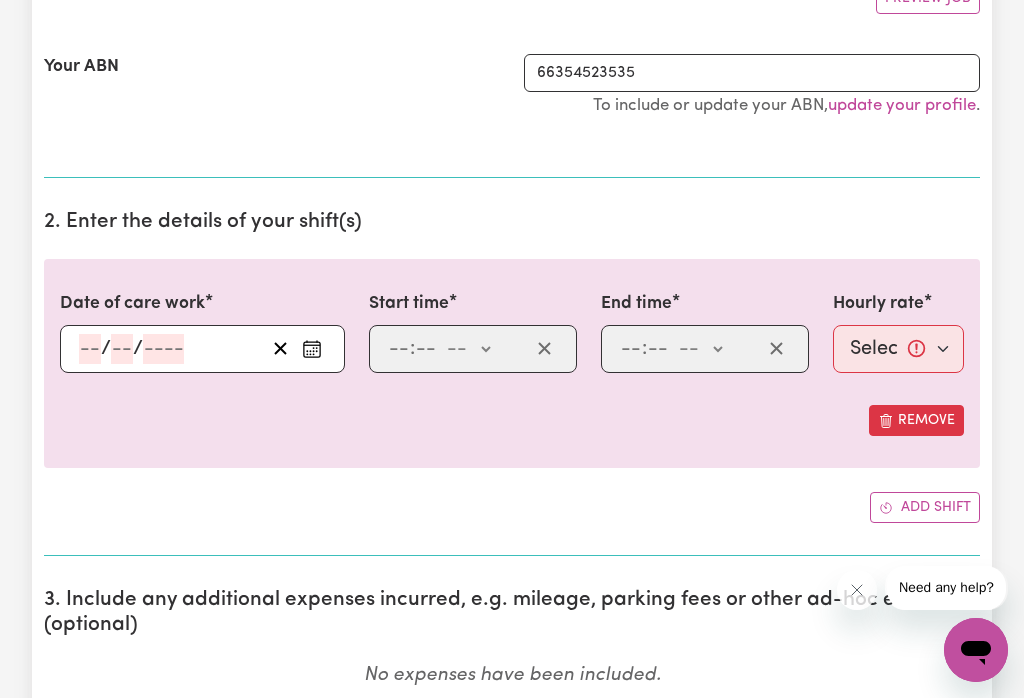click at bounding box center (312, 349) 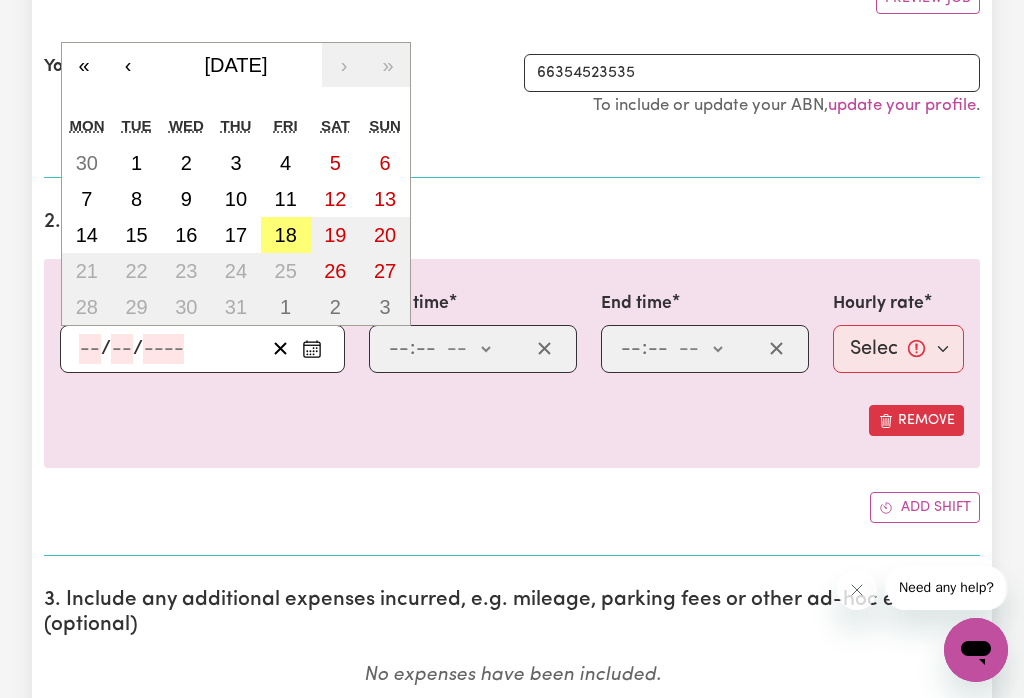 click on "18" at bounding box center [286, 235] 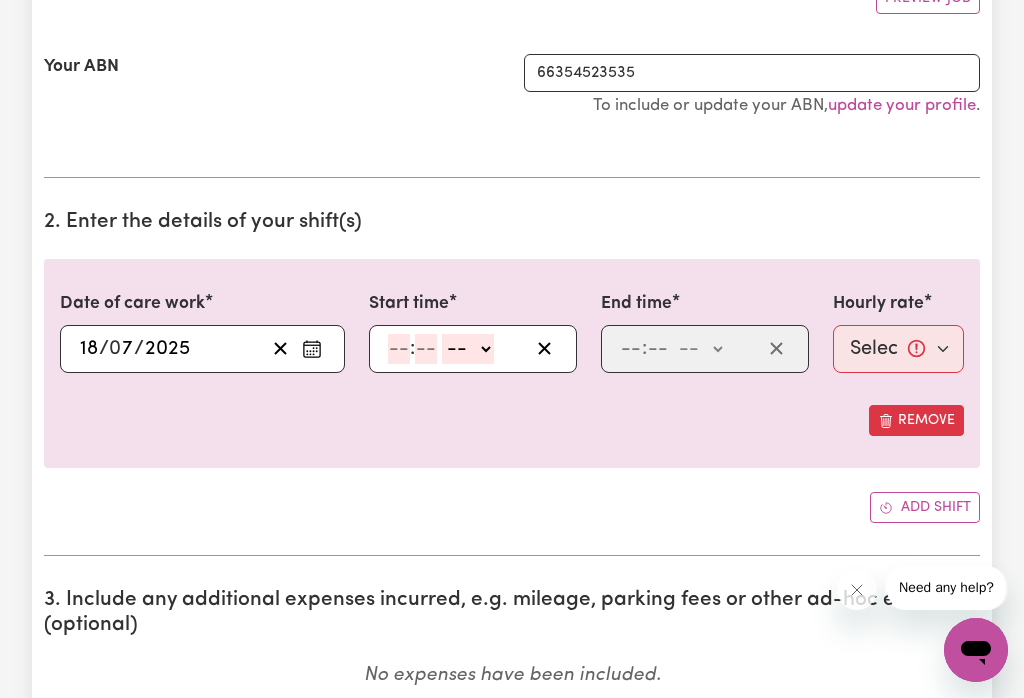 type on "[DATE]" 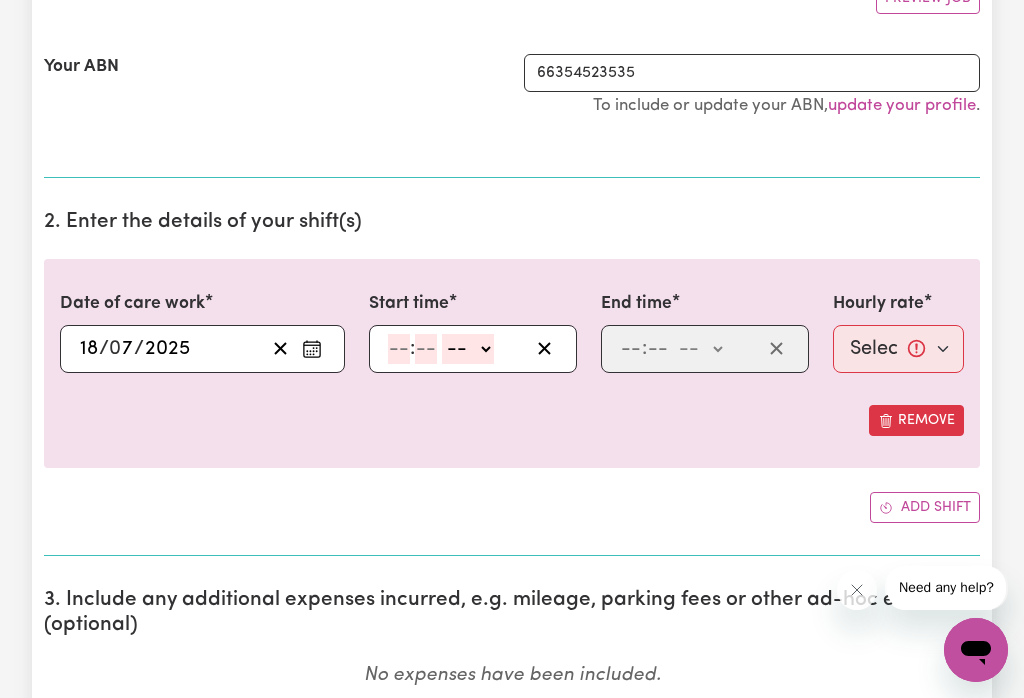 select on "am" 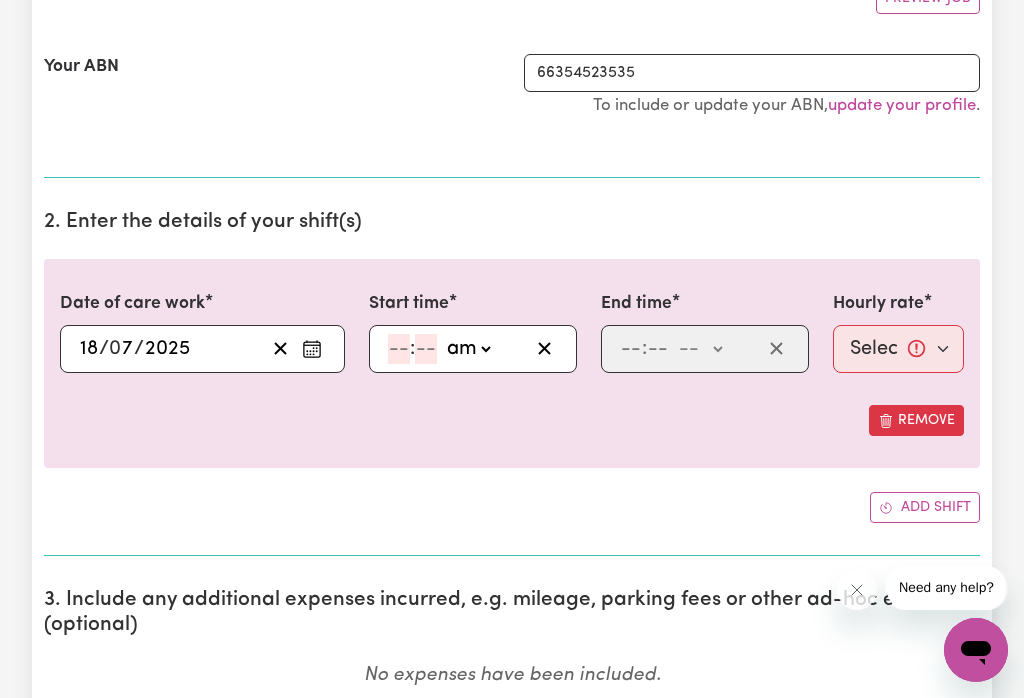 click 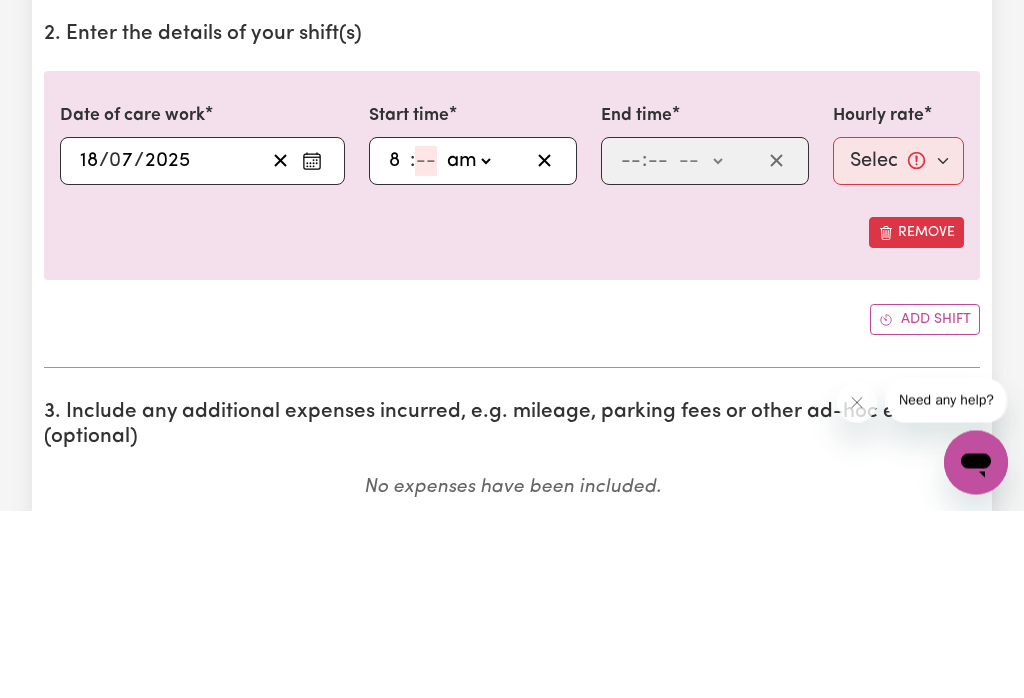 type on "8" 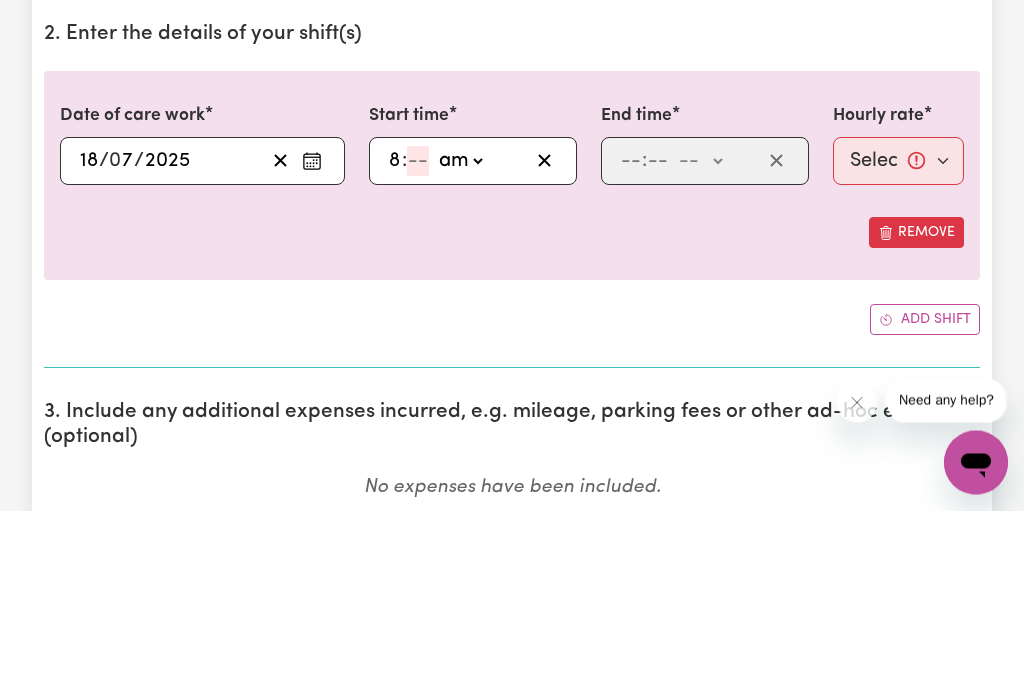 type on "0" 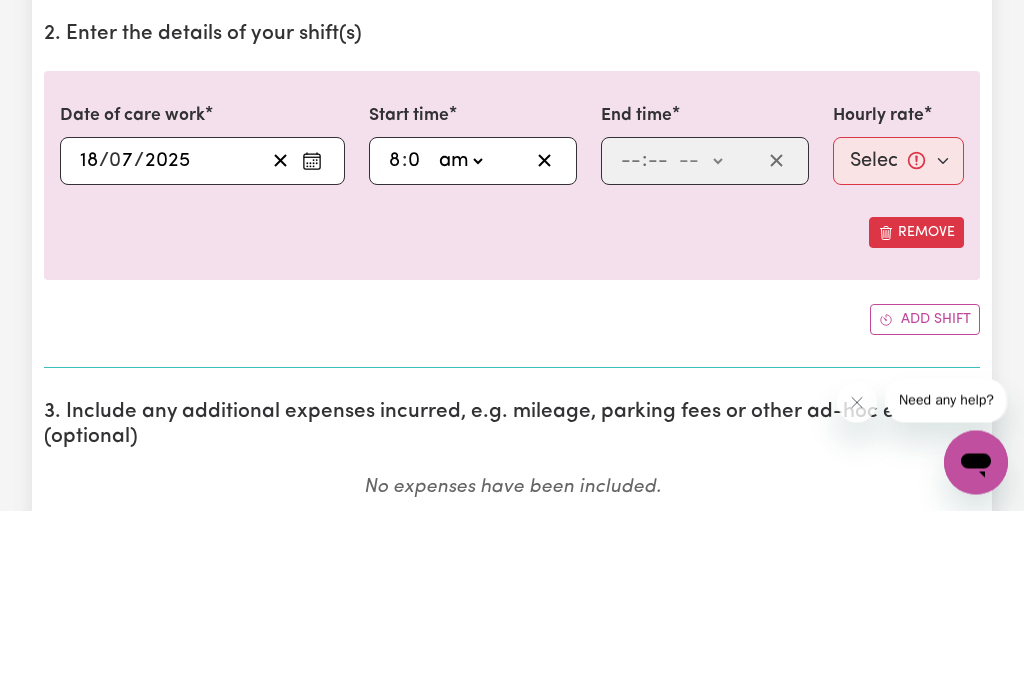 type on "08:00" 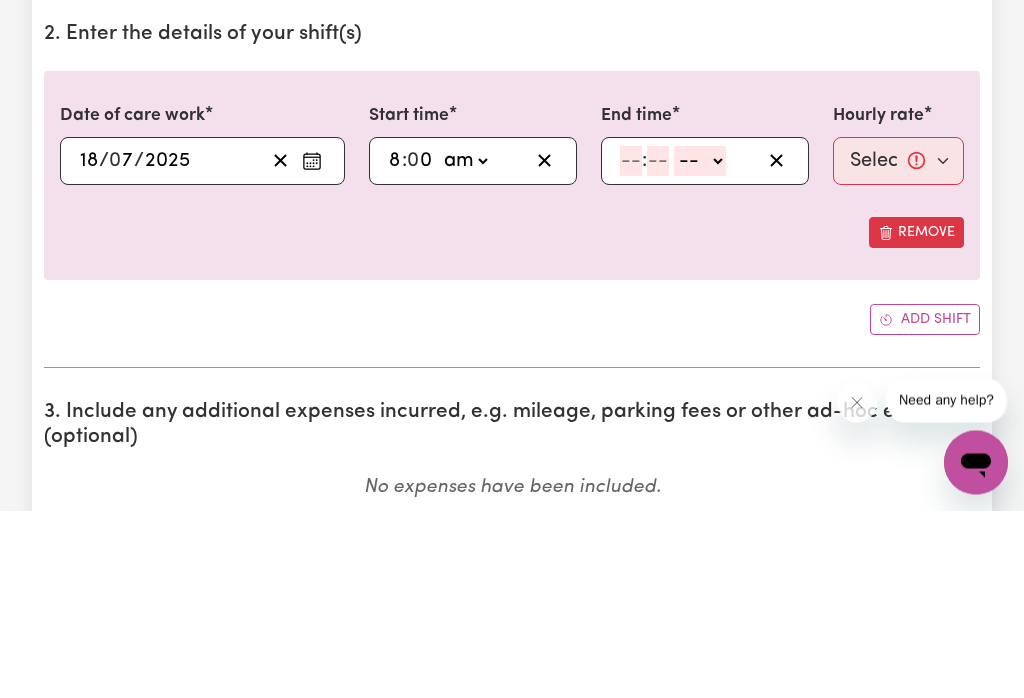 type on "0" 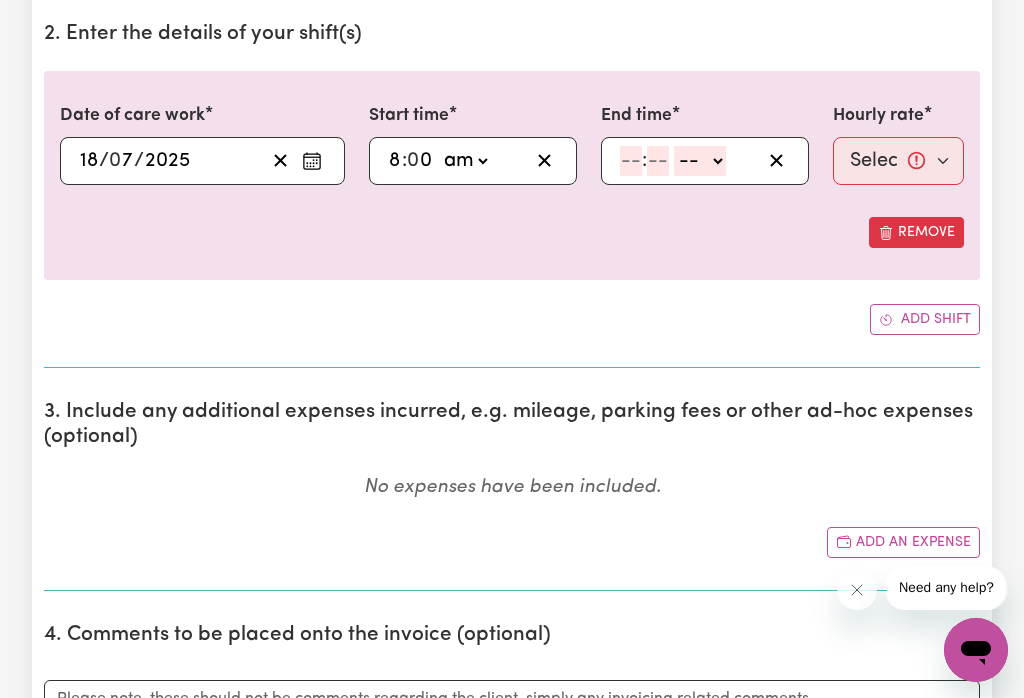 select on "am" 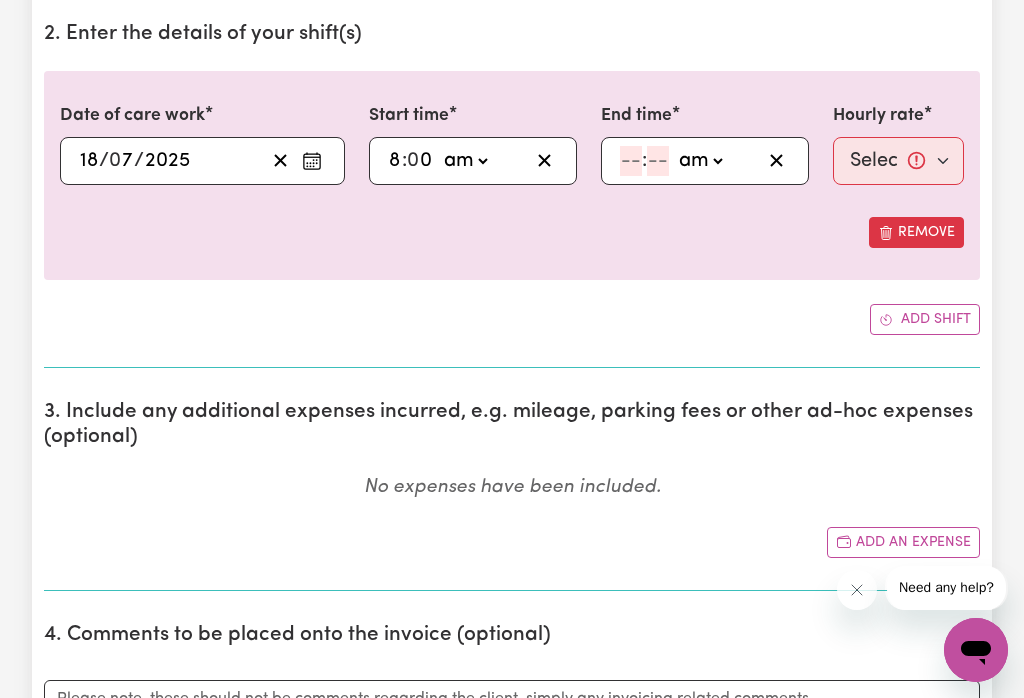click 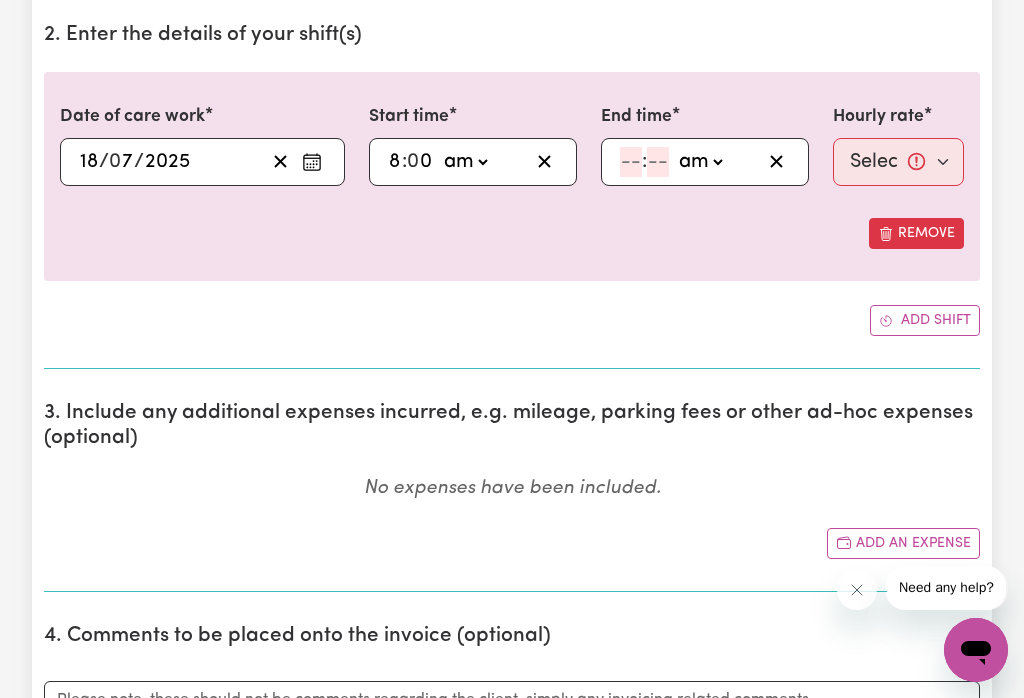 type on "9" 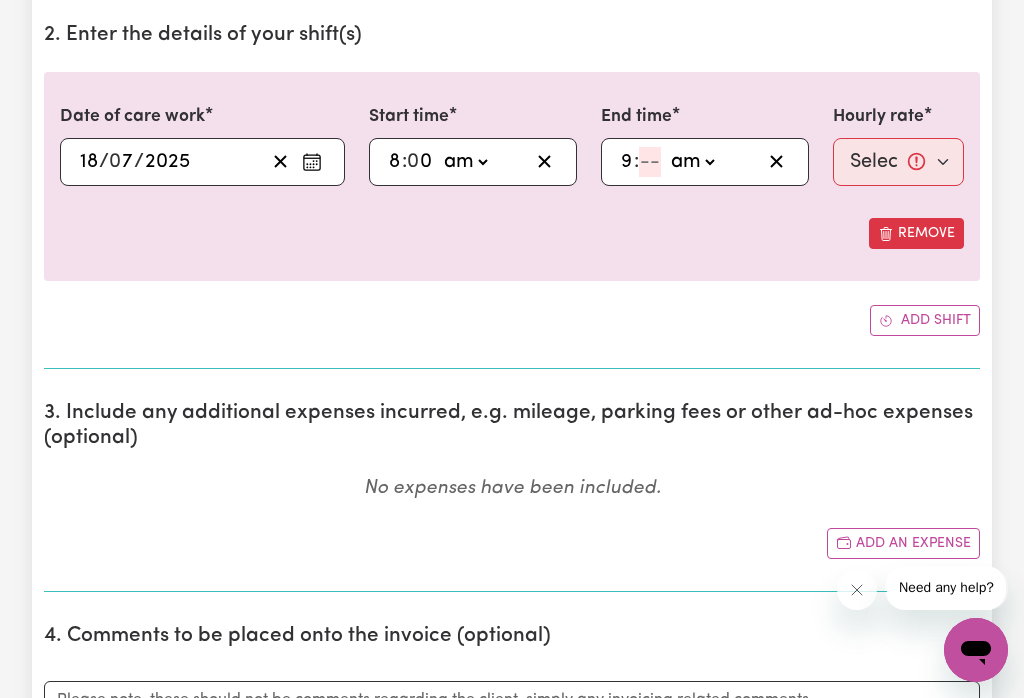 type on "0" 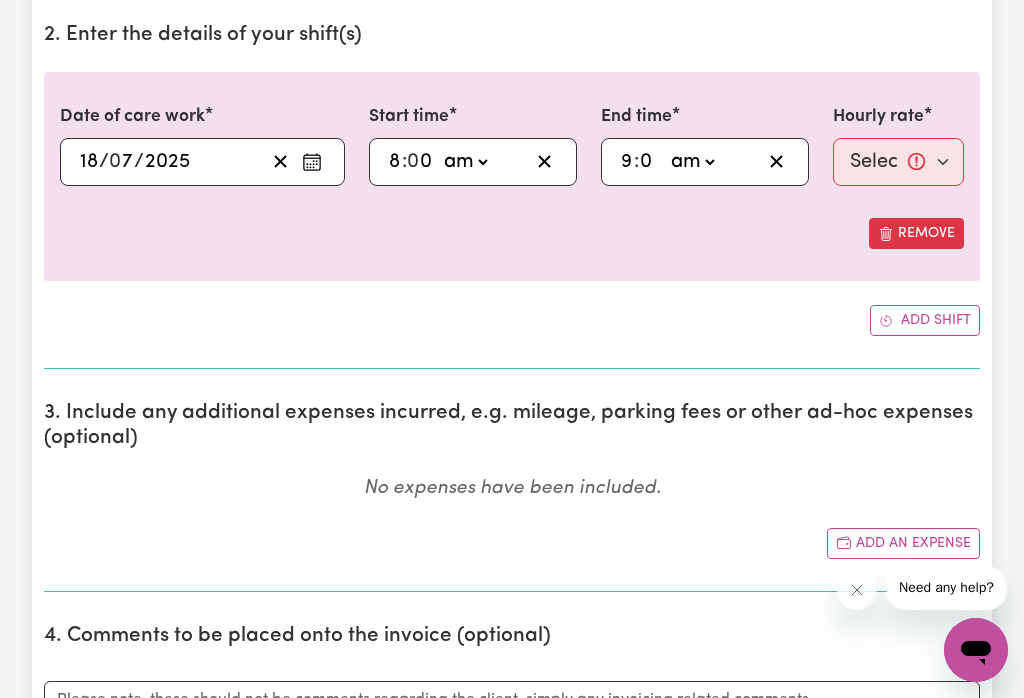 type on "09:00" 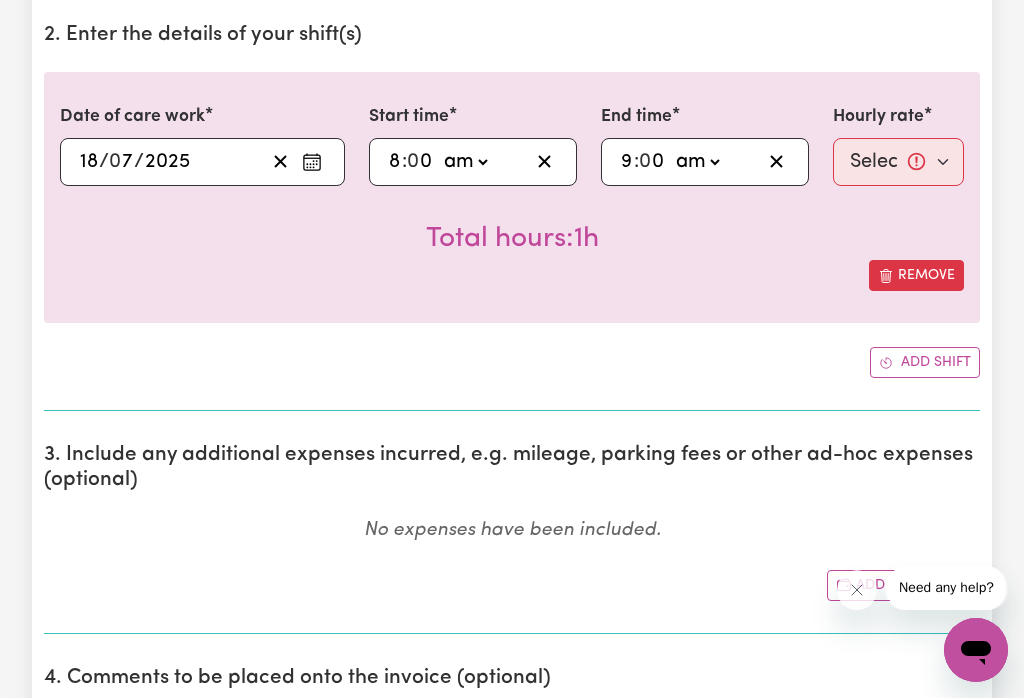 type on "0" 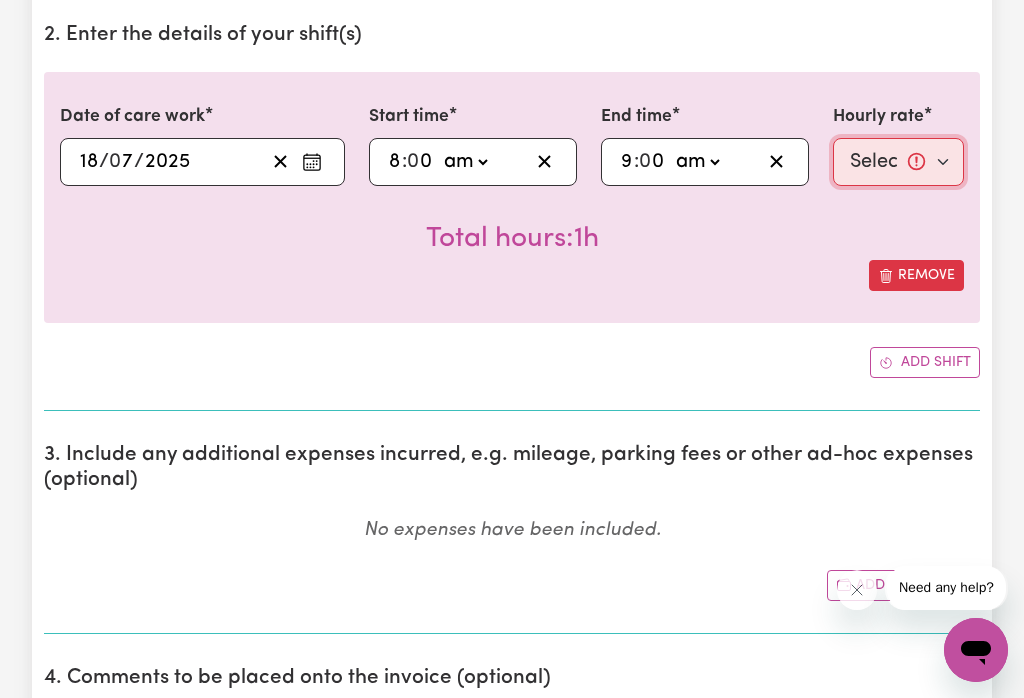 click on "Select rate... $52.87 (Weekday) $74.28 ([DATE]) $85.00 (Public Holiday) $105.00 (Evening Care)" at bounding box center (898, 162) 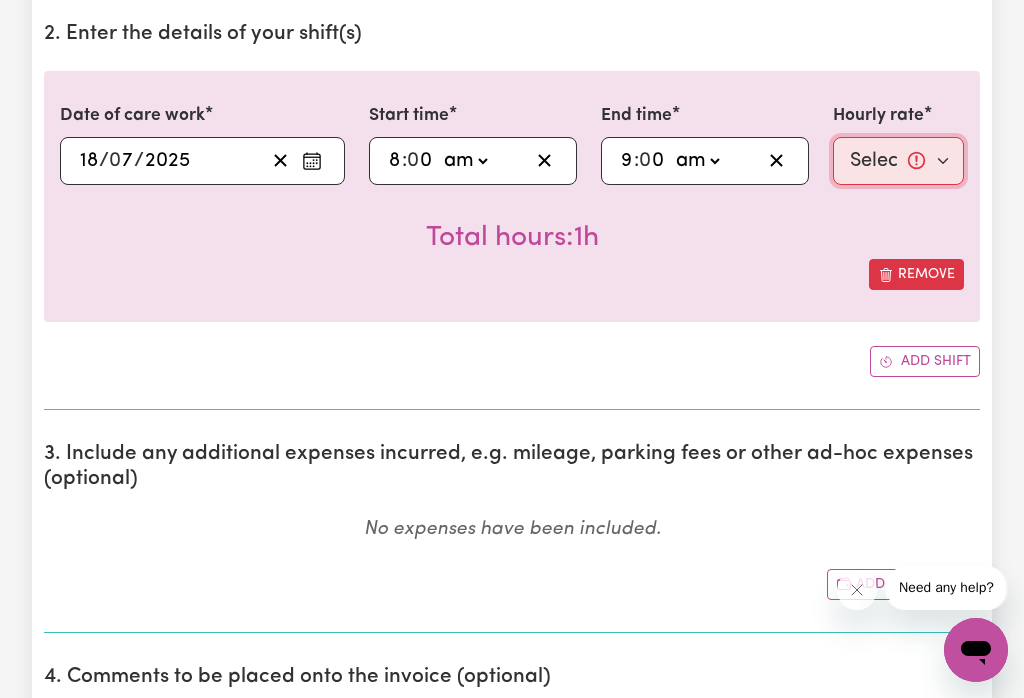 select on "52.87-Weekday" 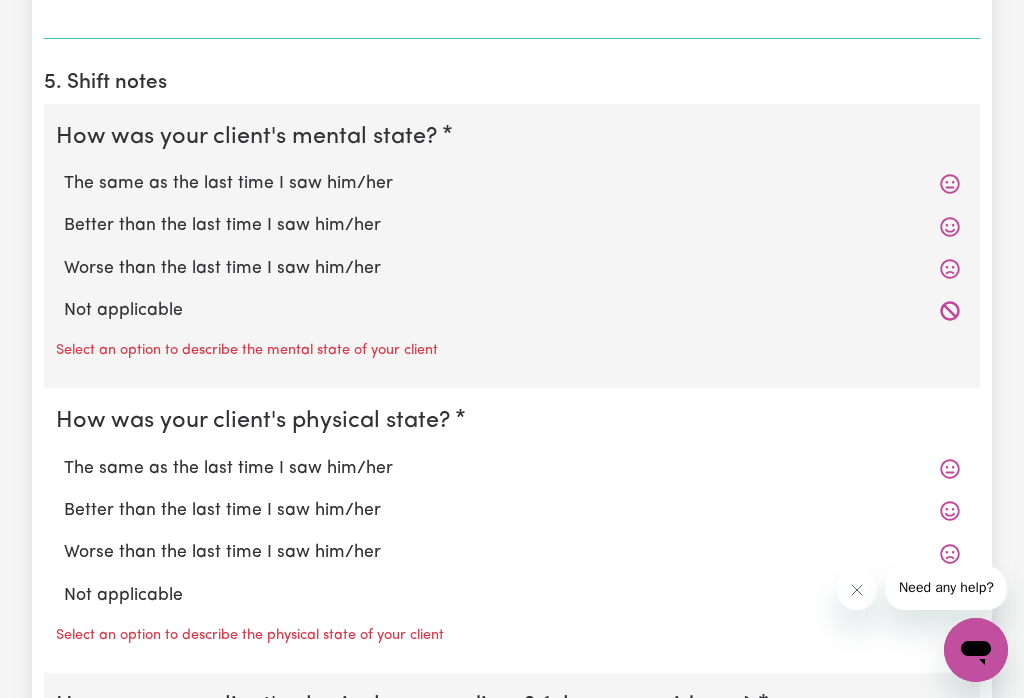 click on "The same as the last time I saw him/her" at bounding box center (512, 184) 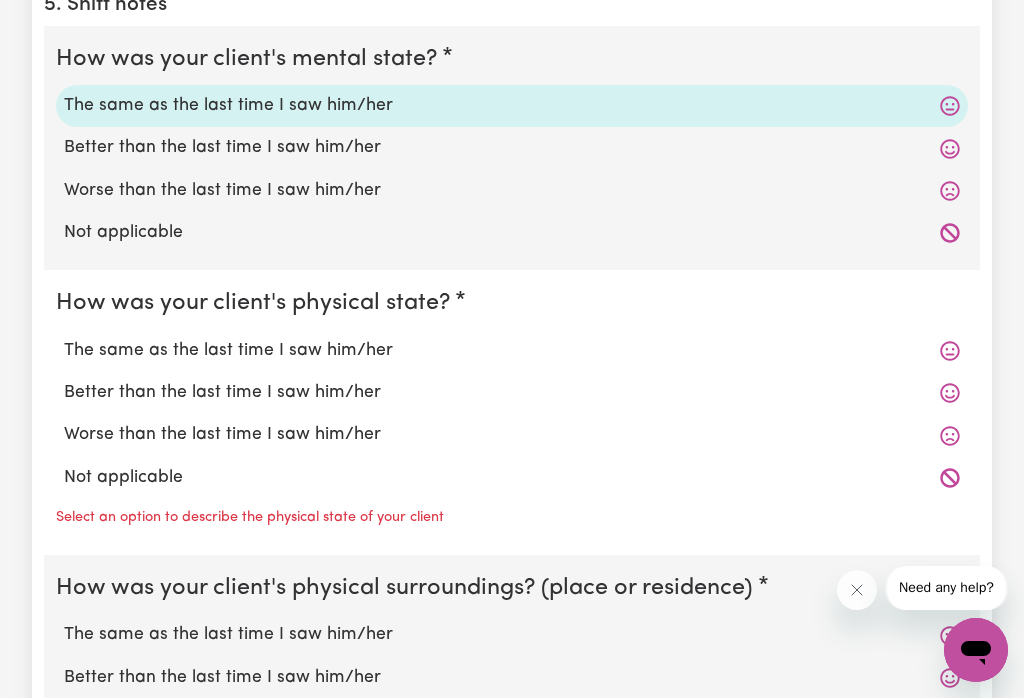 click on "The same as the last time I saw him/her" at bounding box center [512, 351] 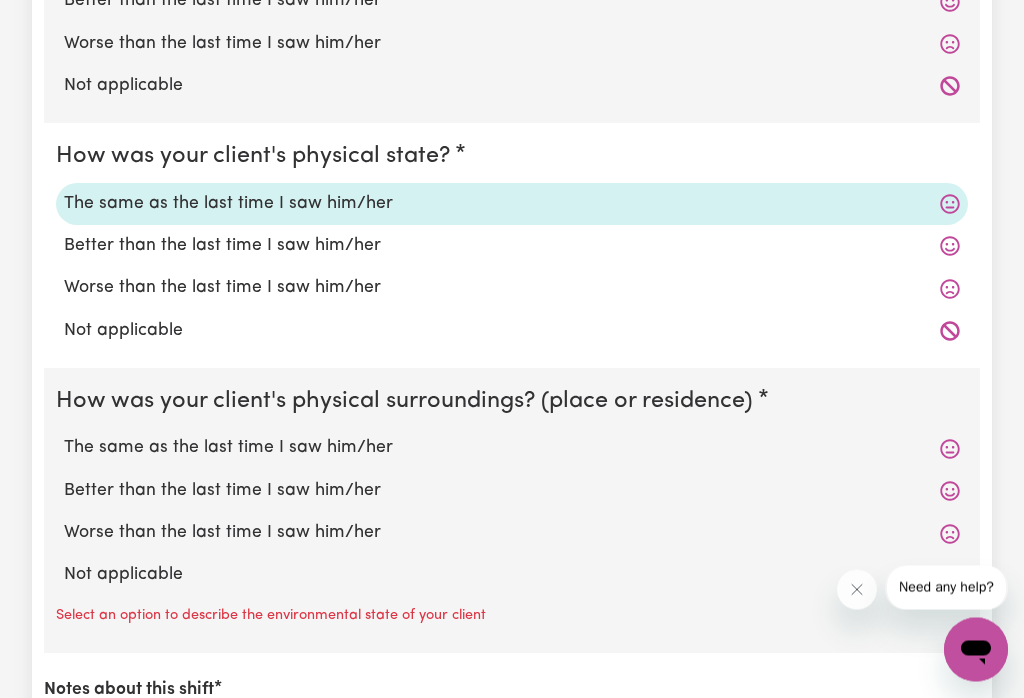 scroll, scrollTop: 1690, scrollLeft: 0, axis: vertical 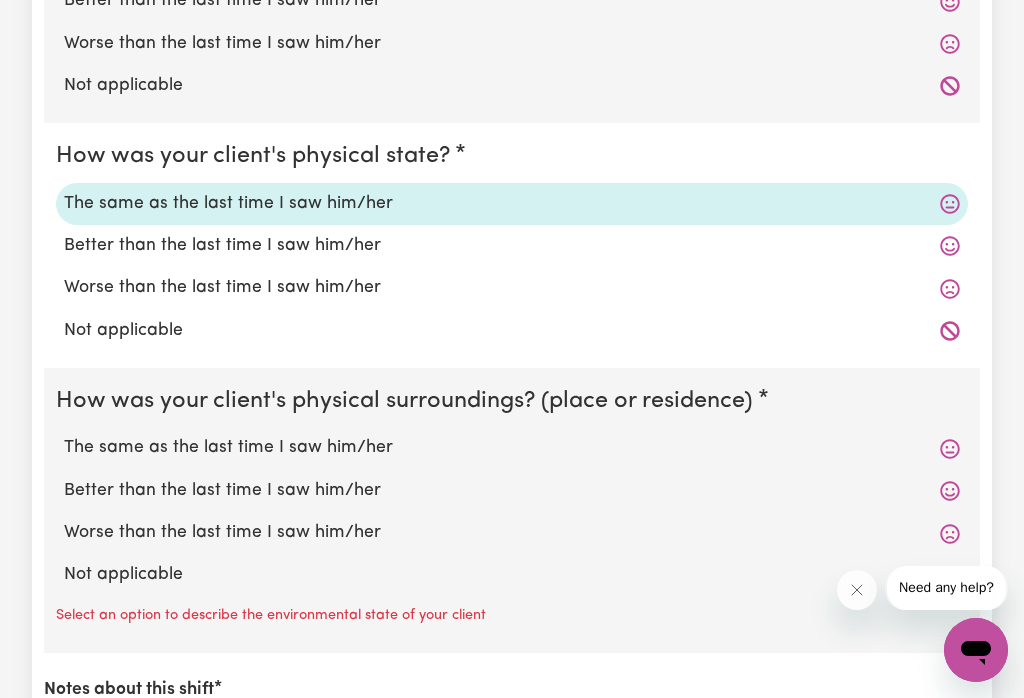 click on "The same as the last time I saw him/her" at bounding box center (512, 448) 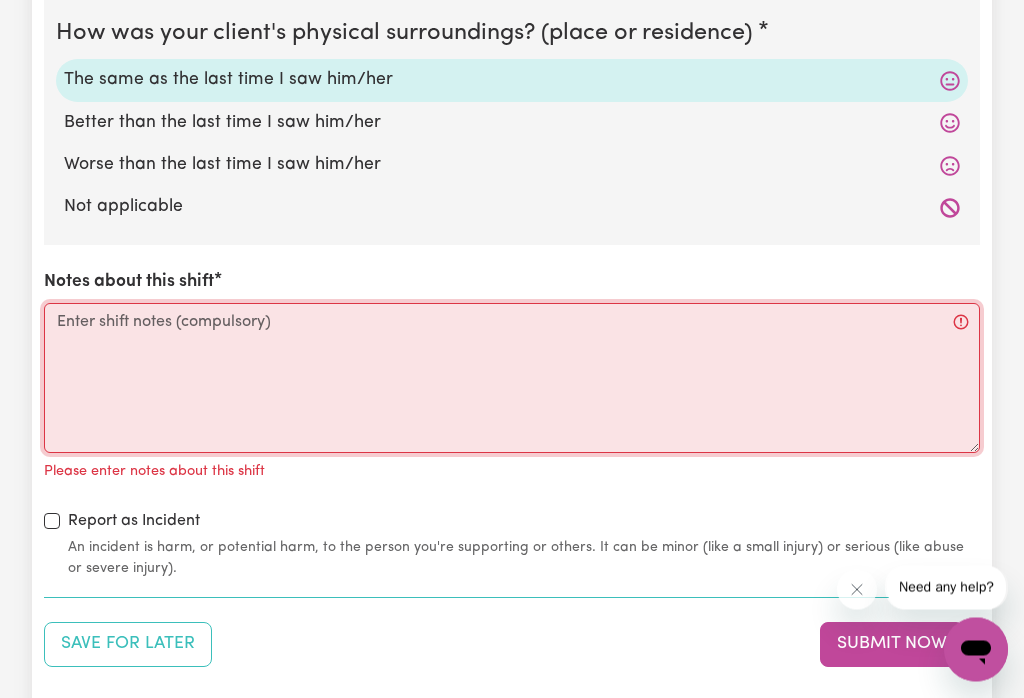click on "Notes about this shift" at bounding box center [512, 379] 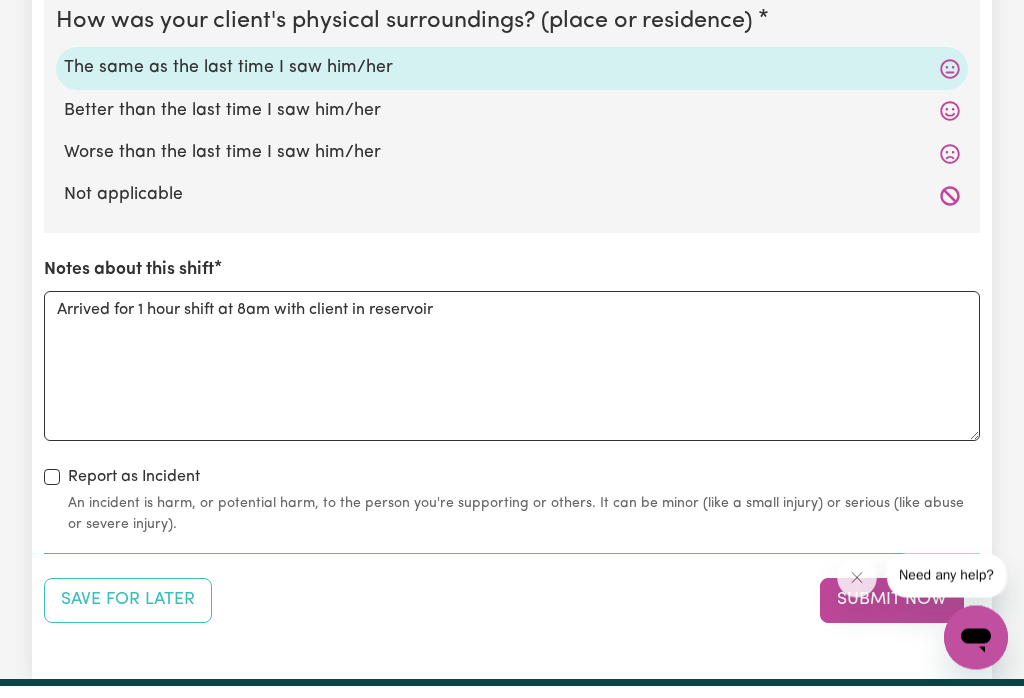 scroll, scrollTop: 2070, scrollLeft: 0, axis: vertical 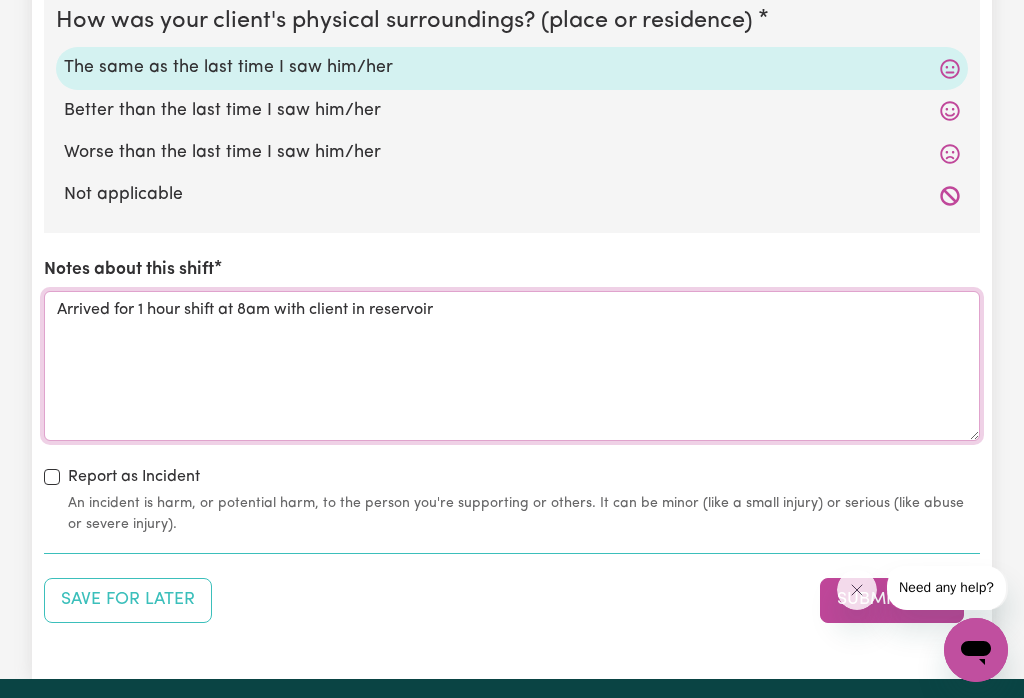 click on "Arrived for 1 hour shift at 8am with client in reservoir" at bounding box center [512, 366] 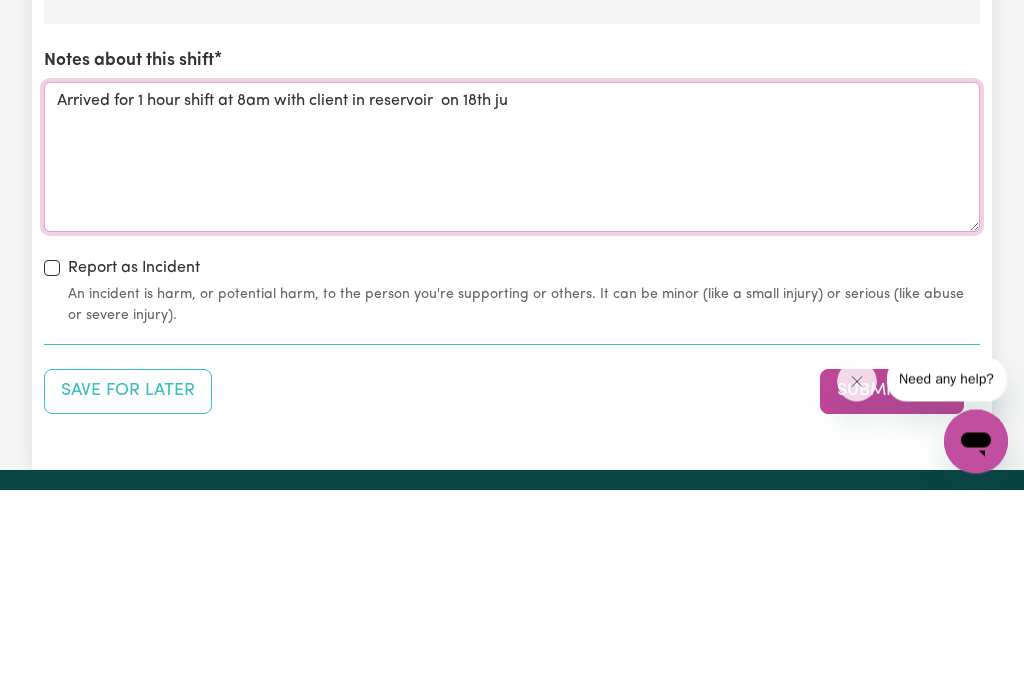 click on "Arrived for 1 hour shift at 8am with client in reservoir  on 18th ju" at bounding box center [512, 366] 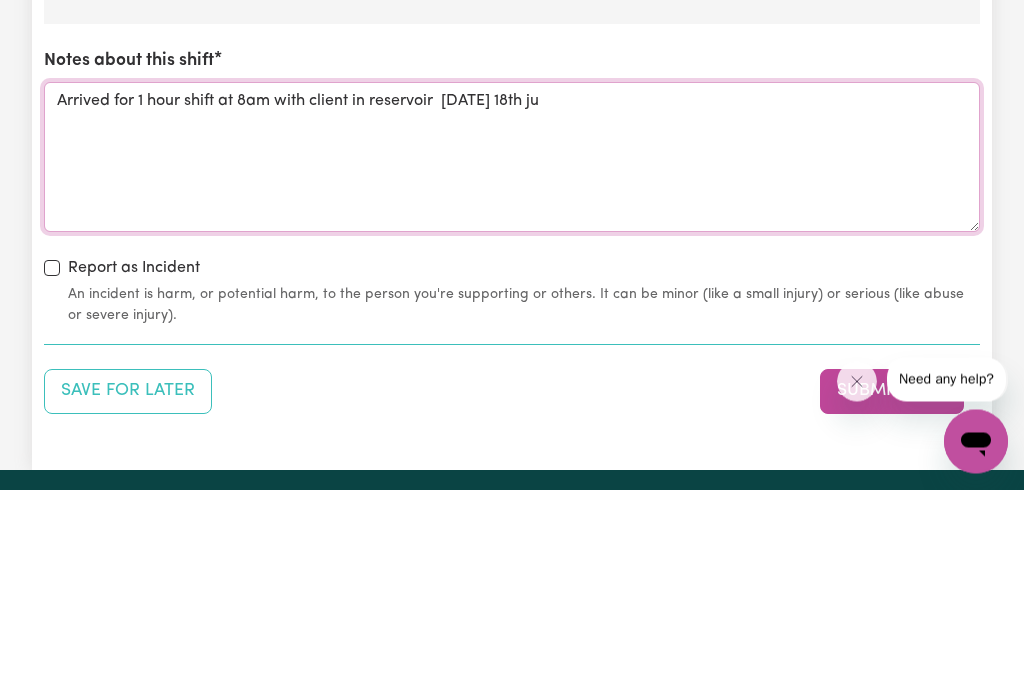 click on "Arrived for 1 hour shift at 8am with client in reservoir  [DATE] 18th ju" at bounding box center [512, 366] 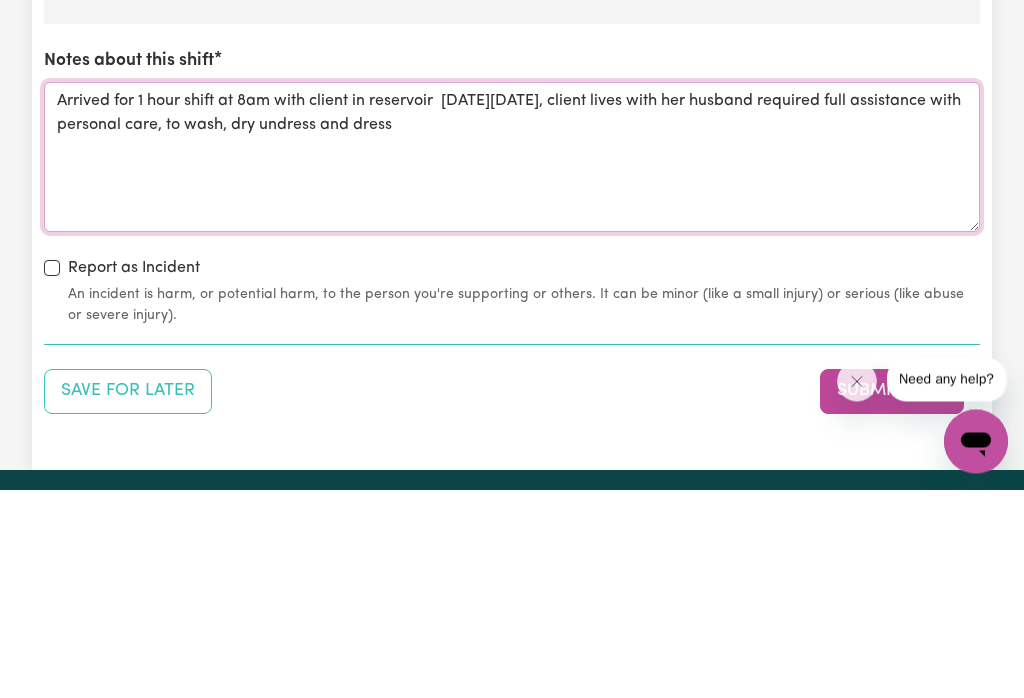 click on "Arrived for 1 hour shift at 8am with client in reservoir  [DATE][DATE], client lives with her husband required full assistance with personal care, to wash, dry undress and dress" at bounding box center (512, 366) 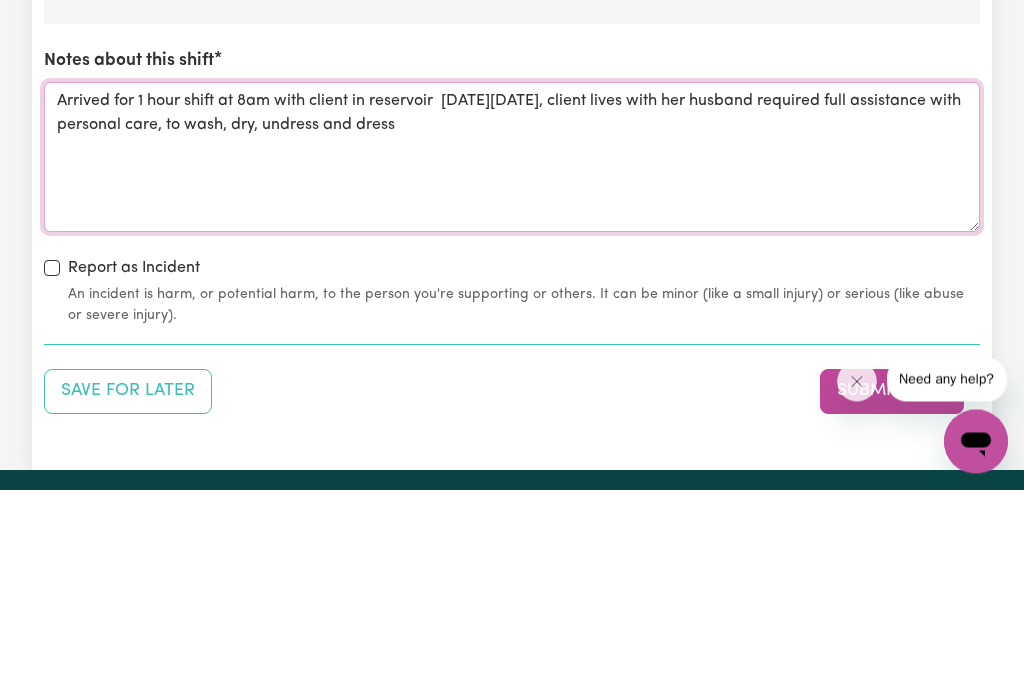 click on "Arrived for 1 hour shift at 8am with client in reservoir  [DATE][DATE], client lives with her husband required full assistance with personal care, to wash, dry, undress and dress" at bounding box center [512, 366] 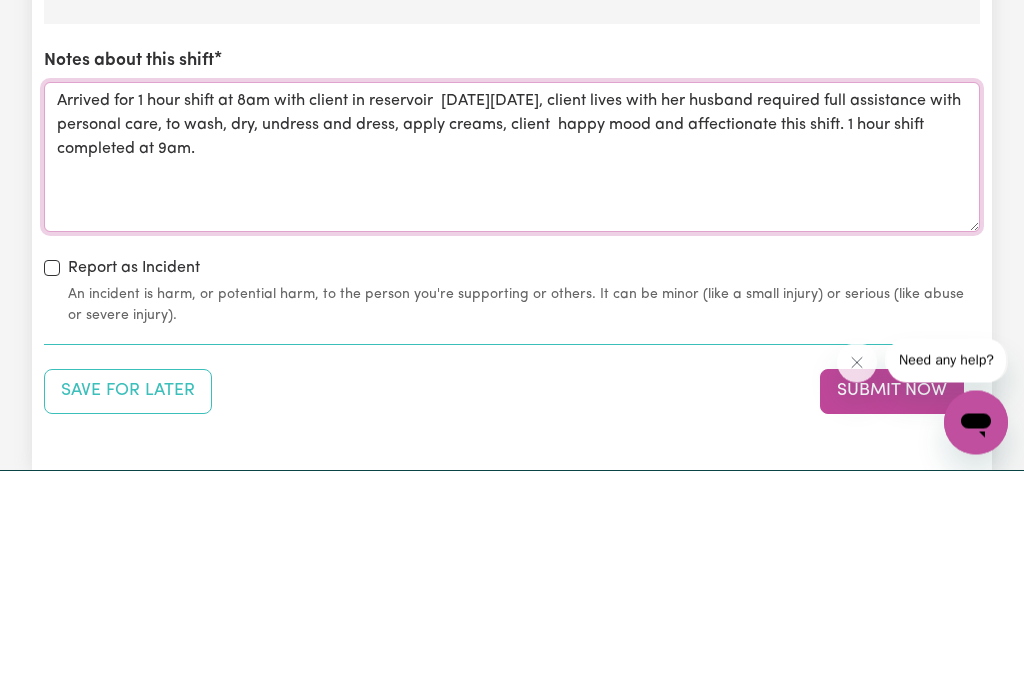 scroll, scrollTop: 2178, scrollLeft: 0, axis: vertical 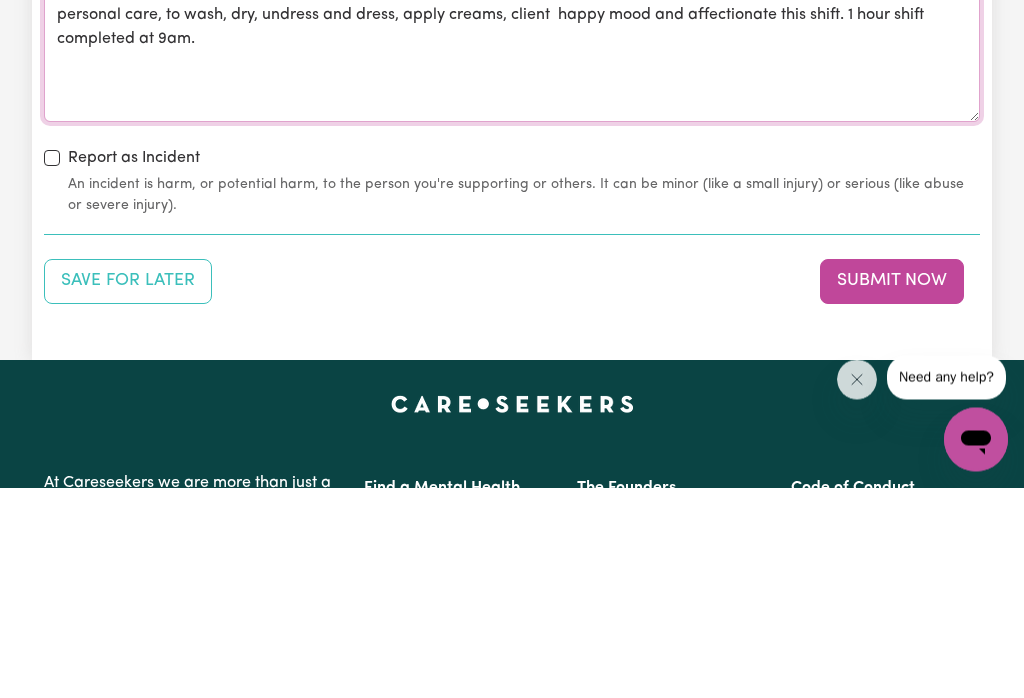 type on "Arrived for 1 hour shift at 8am with client in reservoir  [DATE][DATE], client lives with her husband required full assistance with personal care, to wash, dry, undress and dress, apply creams, client  happy mood and affectionate this shift. 1 hour shift completed at 9am." 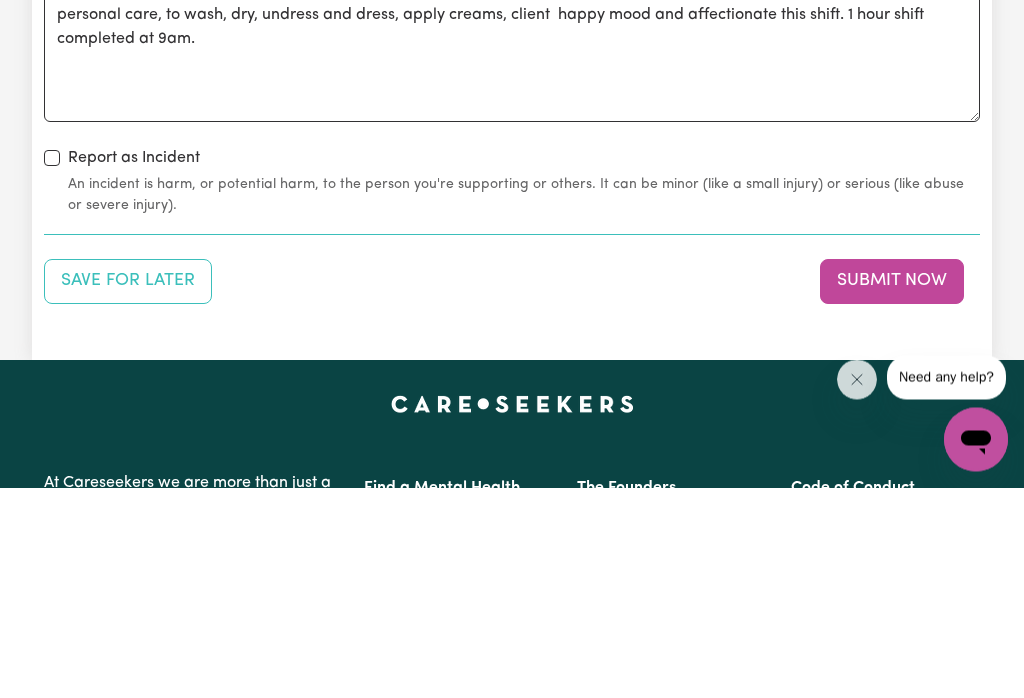 click on "Submit Now" at bounding box center [892, 492] 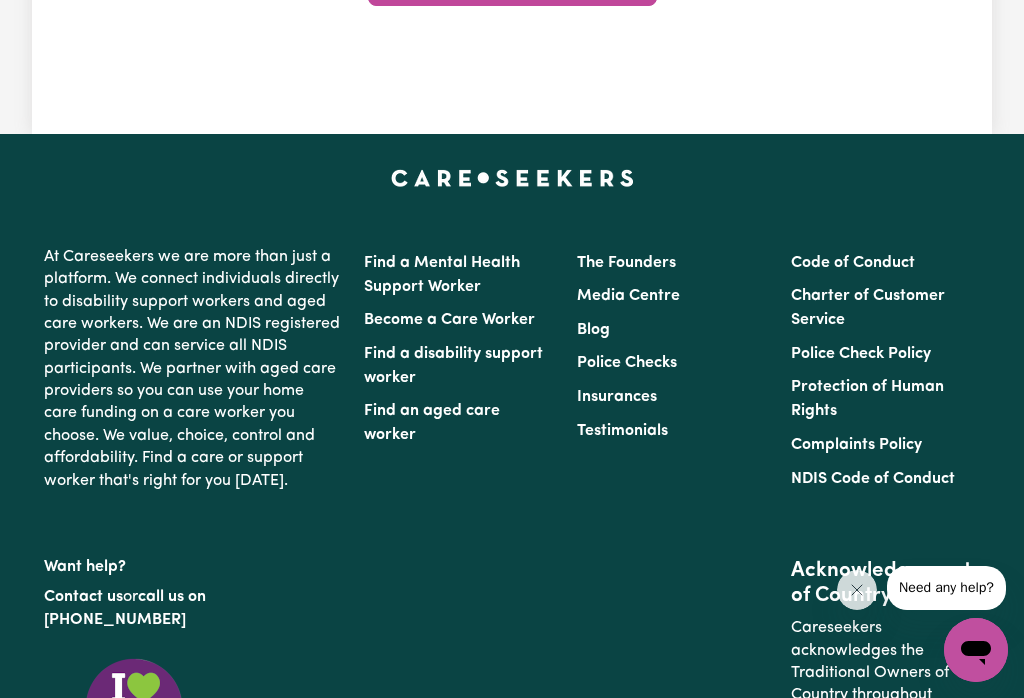 scroll, scrollTop: 0, scrollLeft: 0, axis: both 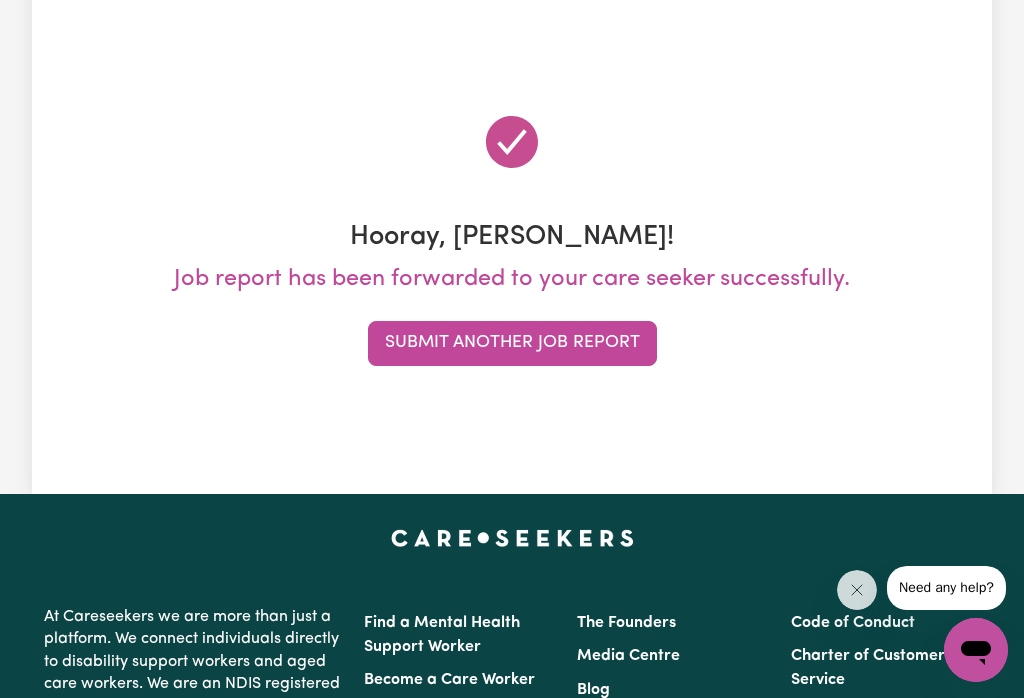 click on "Submit Another Job Report" at bounding box center [512, 343] 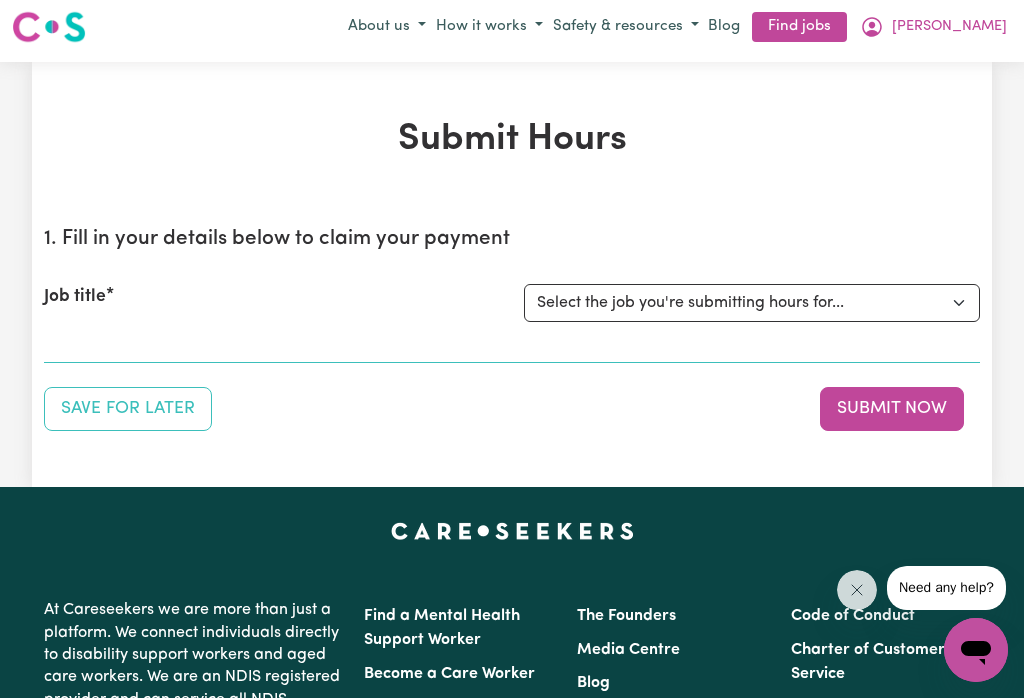 scroll, scrollTop: 0, scrollLeft: 0, axis: both 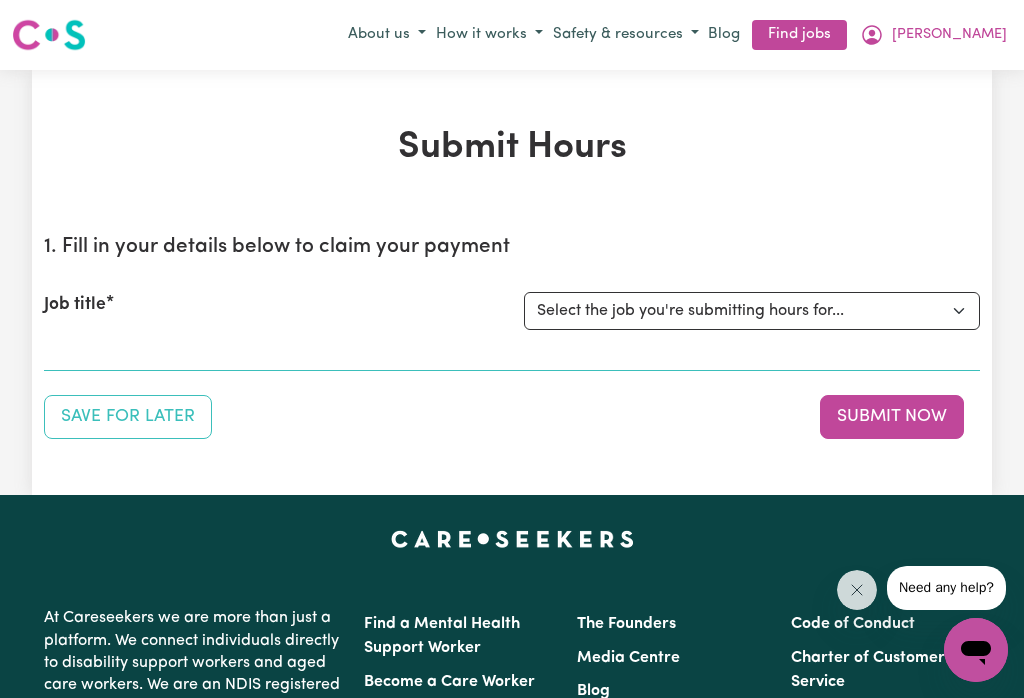 click on "Select the job you're submitting hours for... [[PERSON_NAME]] Careworker for [DEMOGRAPHIC_DATA] [DEMOGRAPHIC_DATA] [[PERSON_NAME]] Personal Carer for [DEMOGRAPHIC_DATA] [DEMOGRAPHIC_DATA] in [GEOGRAPHIC_DATA] [[PERSON_NAME]] Support Worker required at  [GEOGRAPHIC_DATA], [GEOGRAPHIC_DATA] for Admin, Domestic Assistance, and Social Companionship  [[PERSON_NAME]] Social Companionship  [[PERSON_NAME]] Personal Carer for aged gentleman  in [GEOGRAPHIC_DATA]" at bounding box center [752, 311] 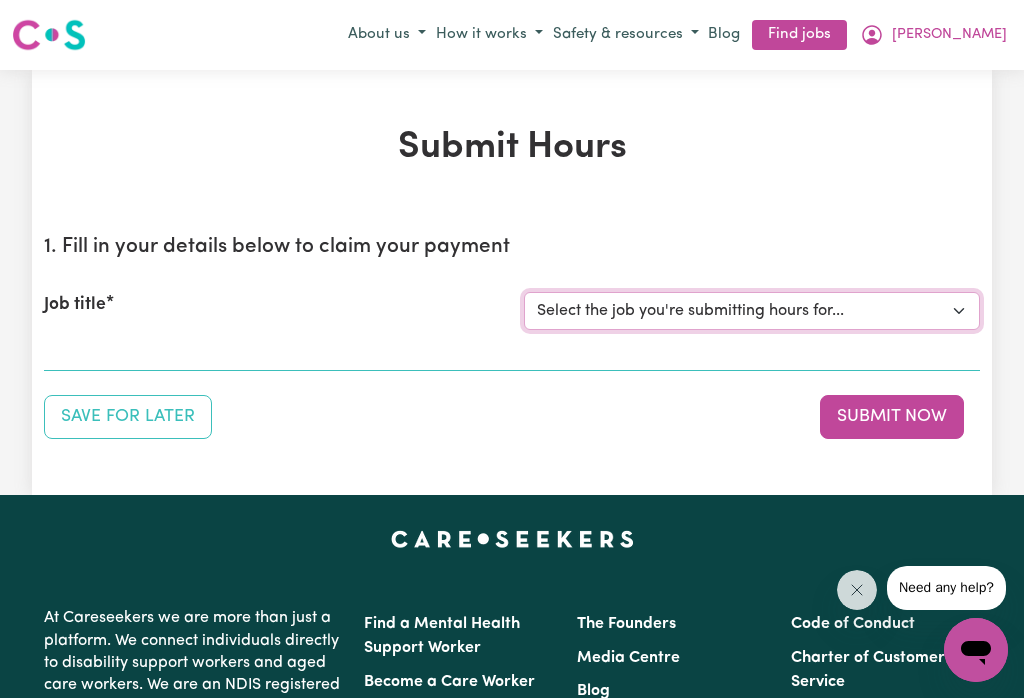 select on "9780" 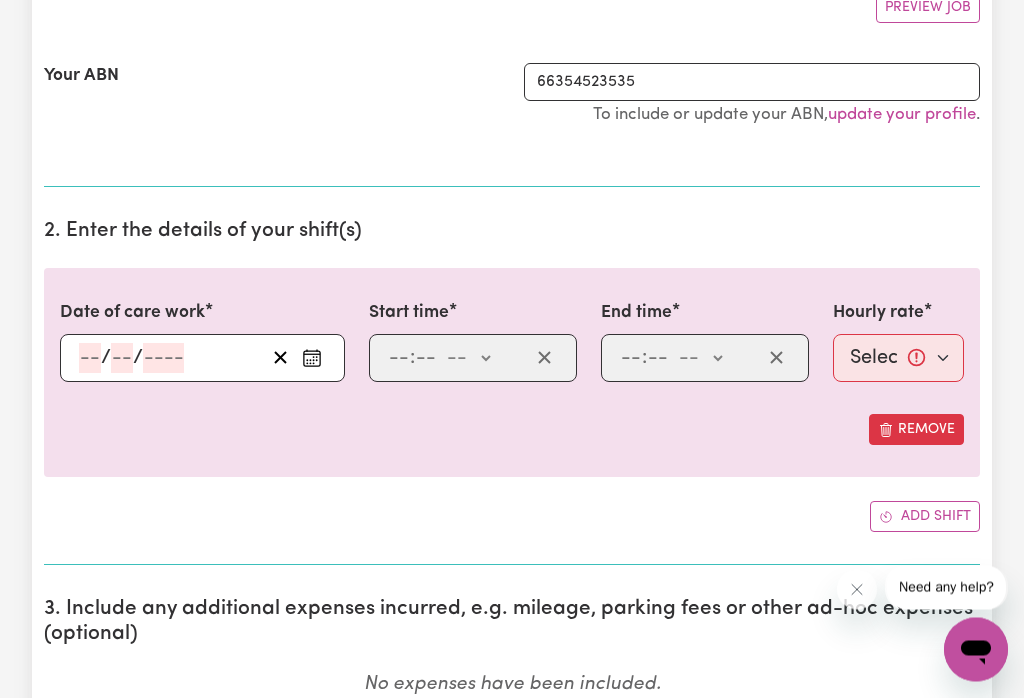click at bounding box center [312, 359] 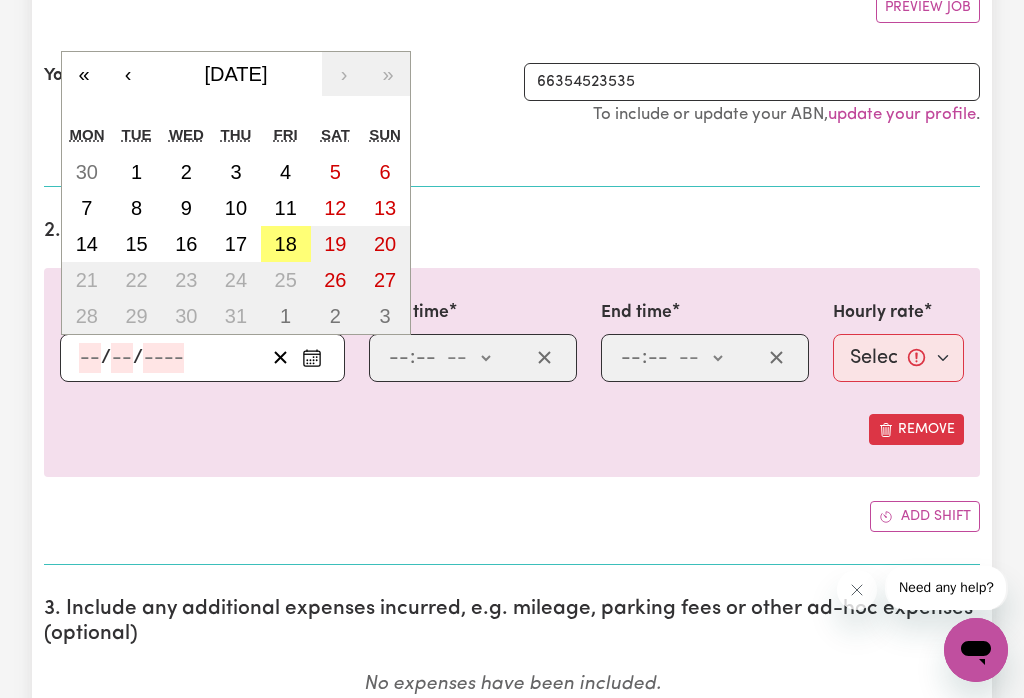 click on "18" at bounding box center [286, 244] 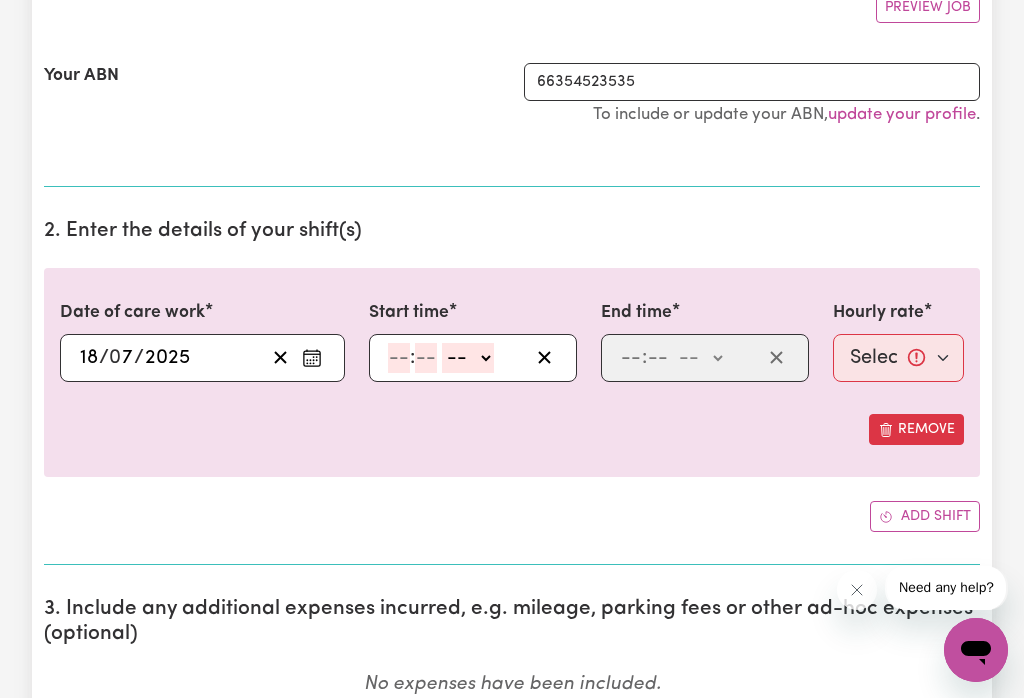 click on "-- am pm" 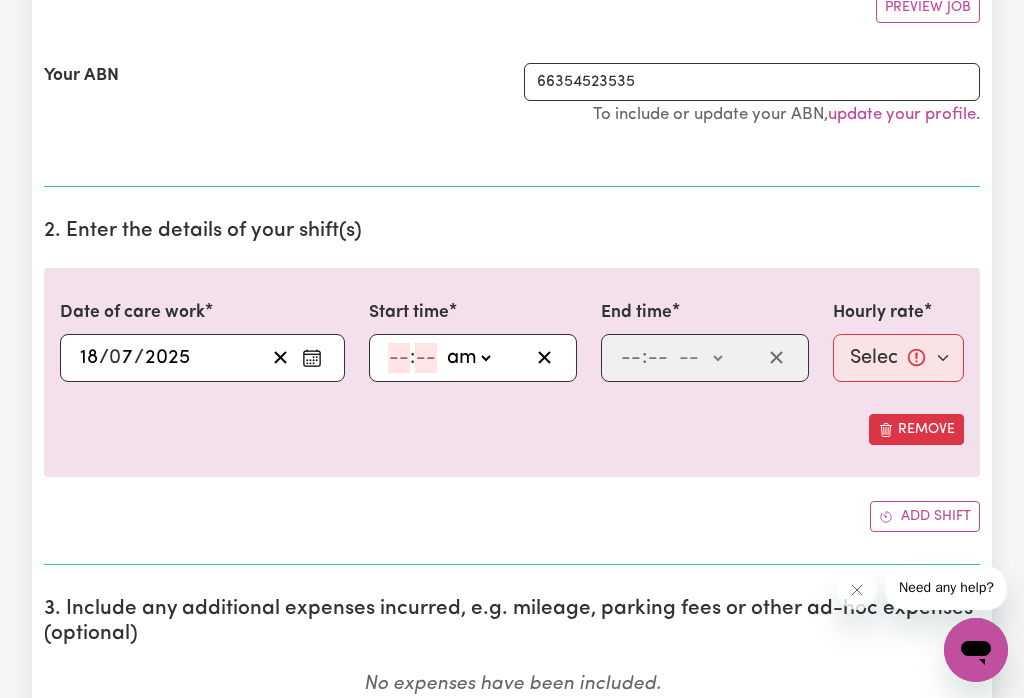 click 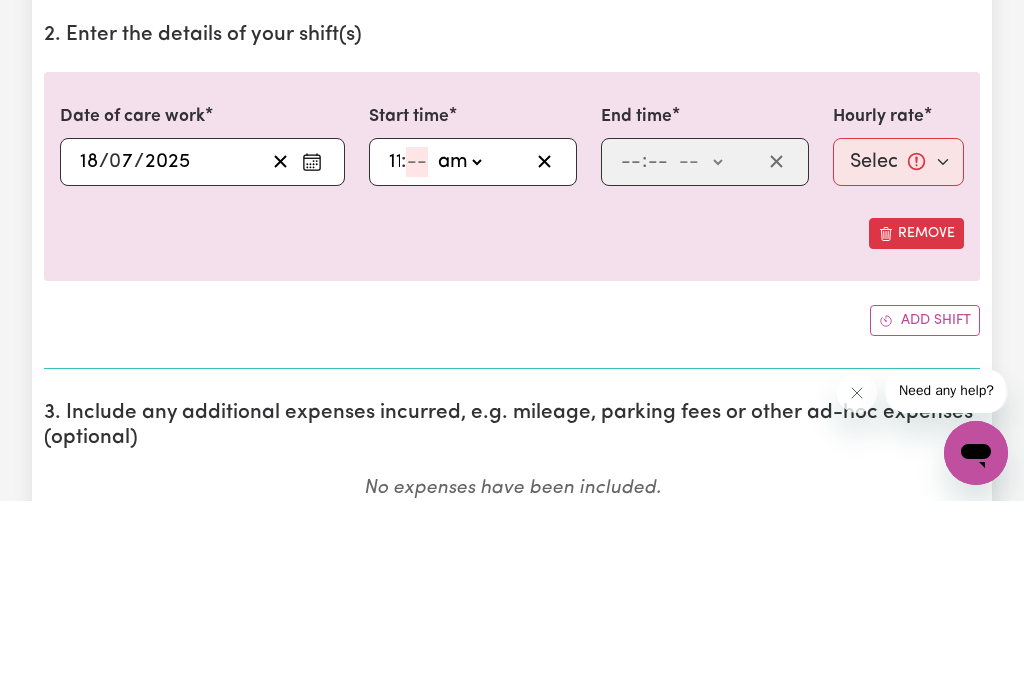 type on "11" 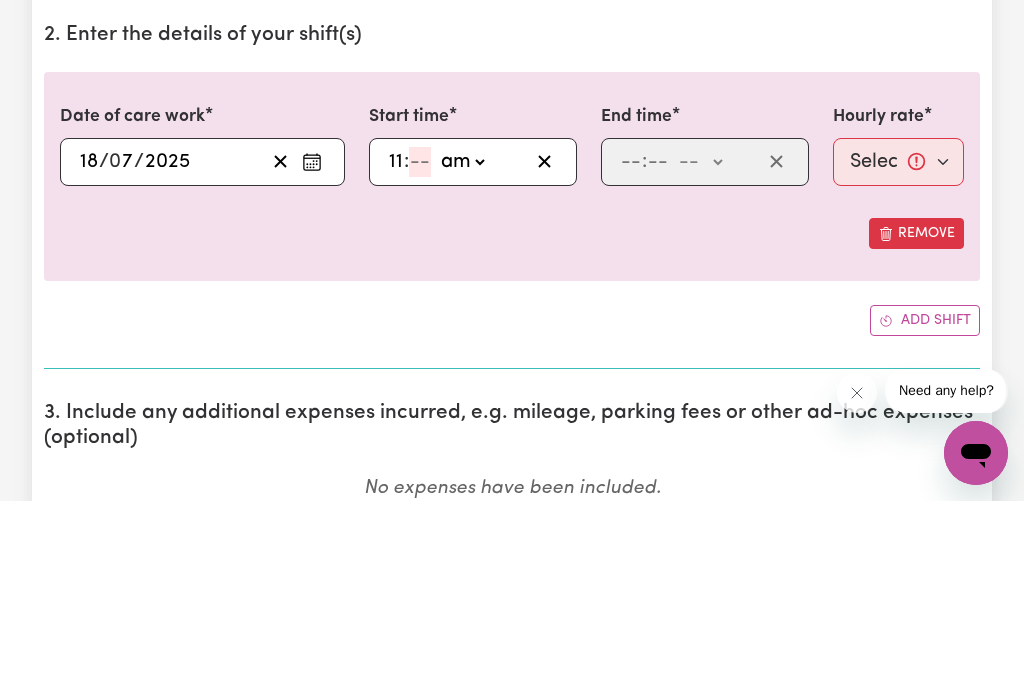 type on "3" 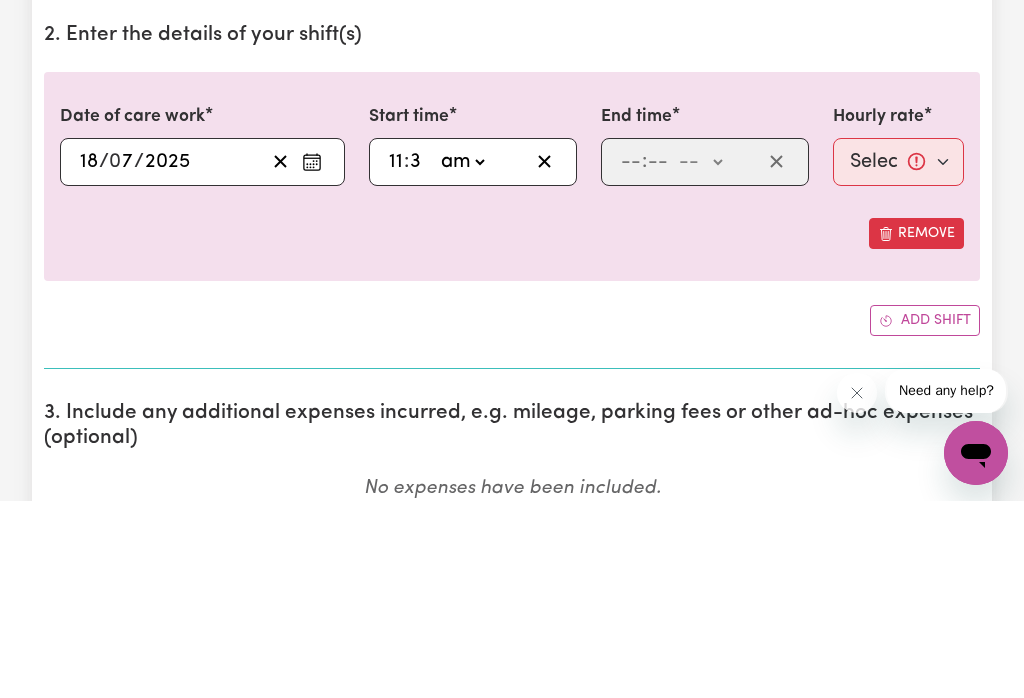 type on "11:03" 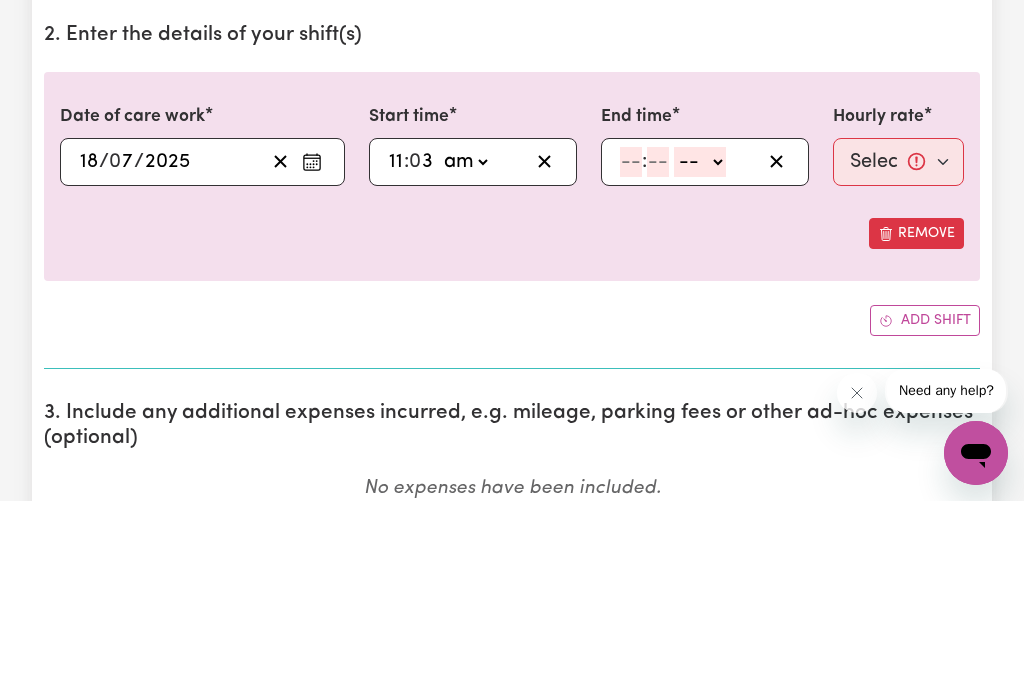 type on "30" 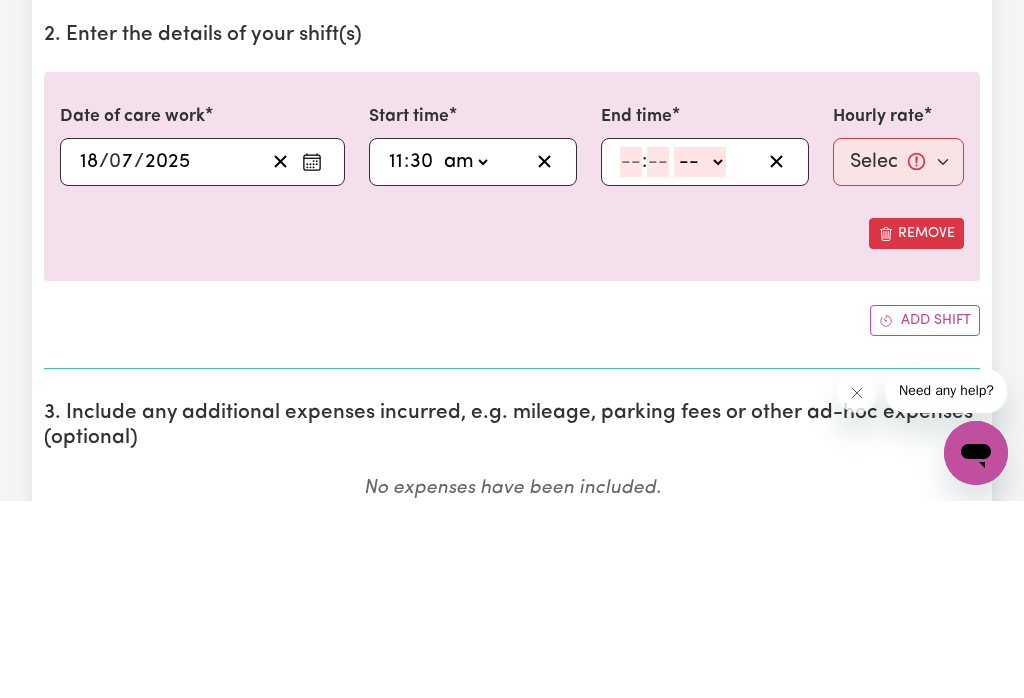 type on "30" 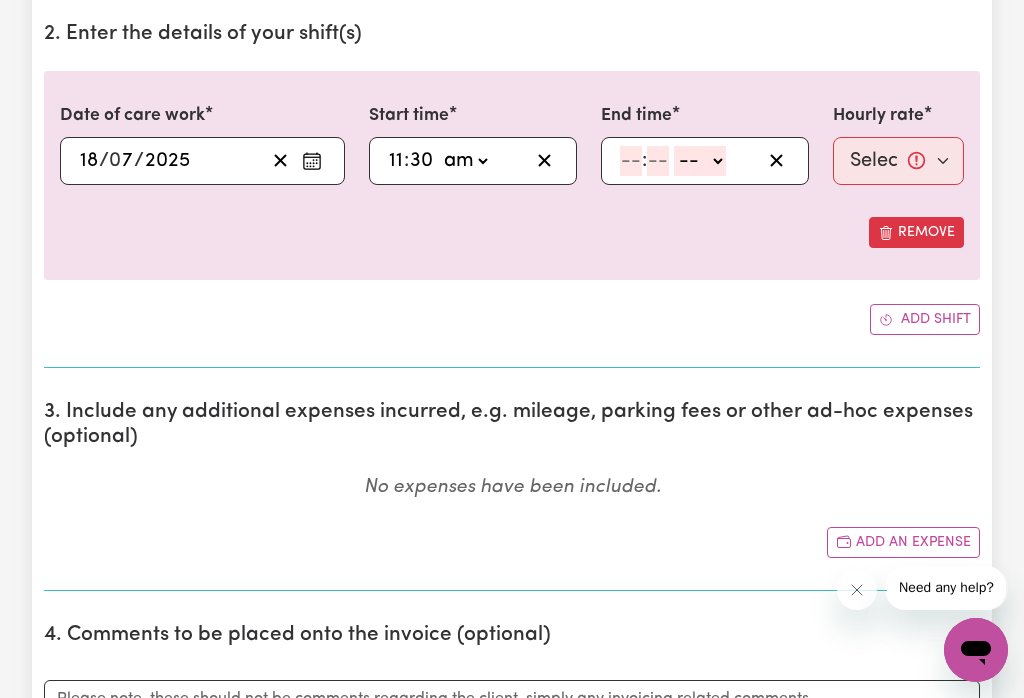 select on "pm" 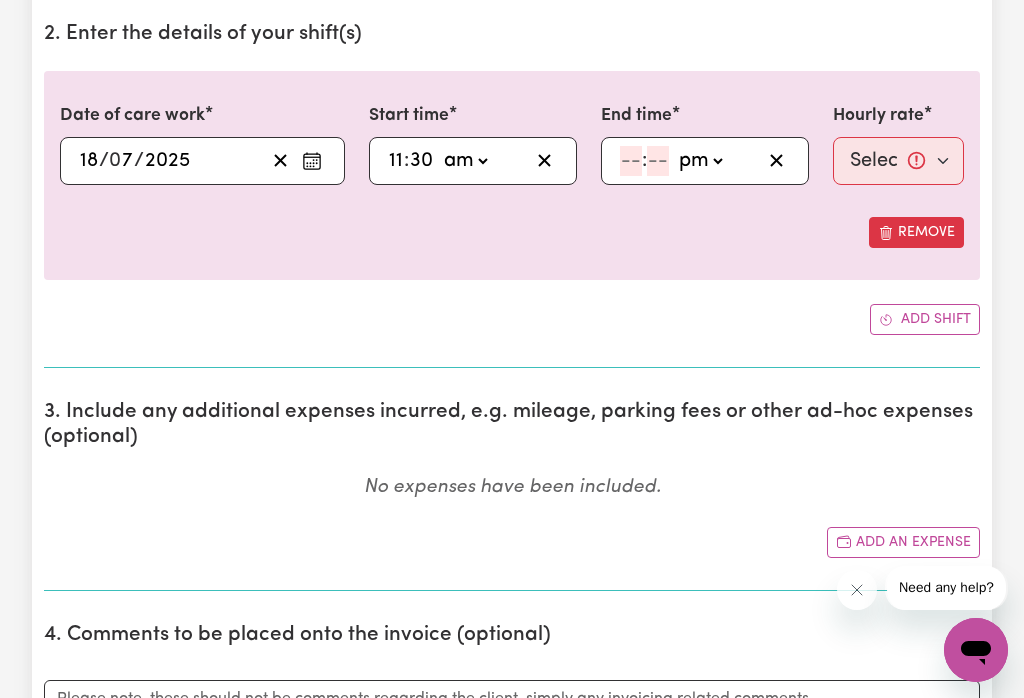 click 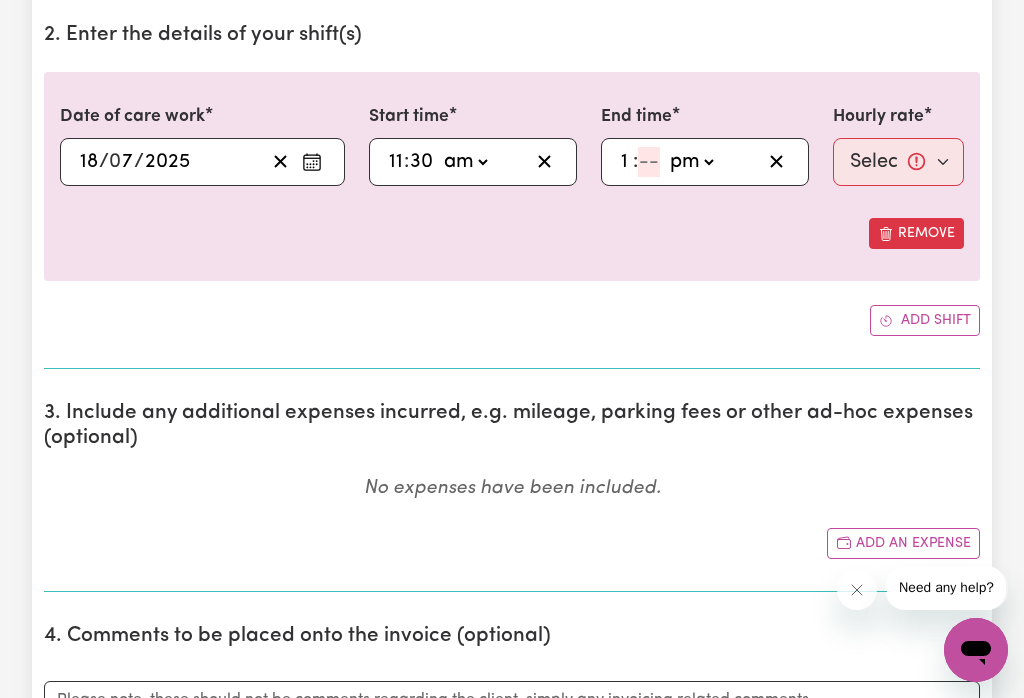 type on "1" 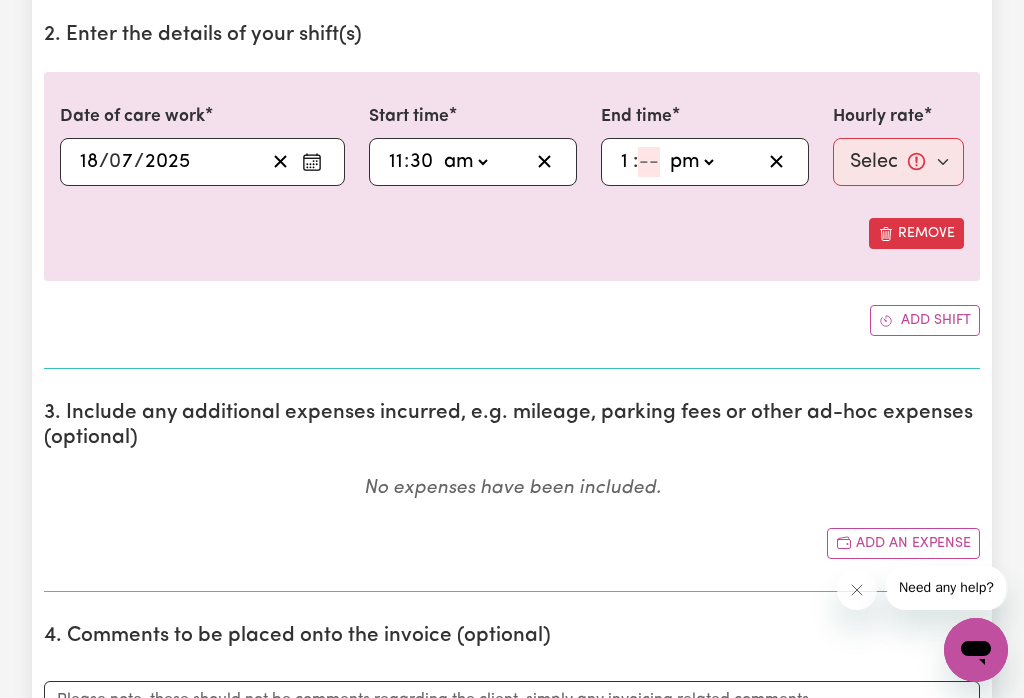 type on "3" 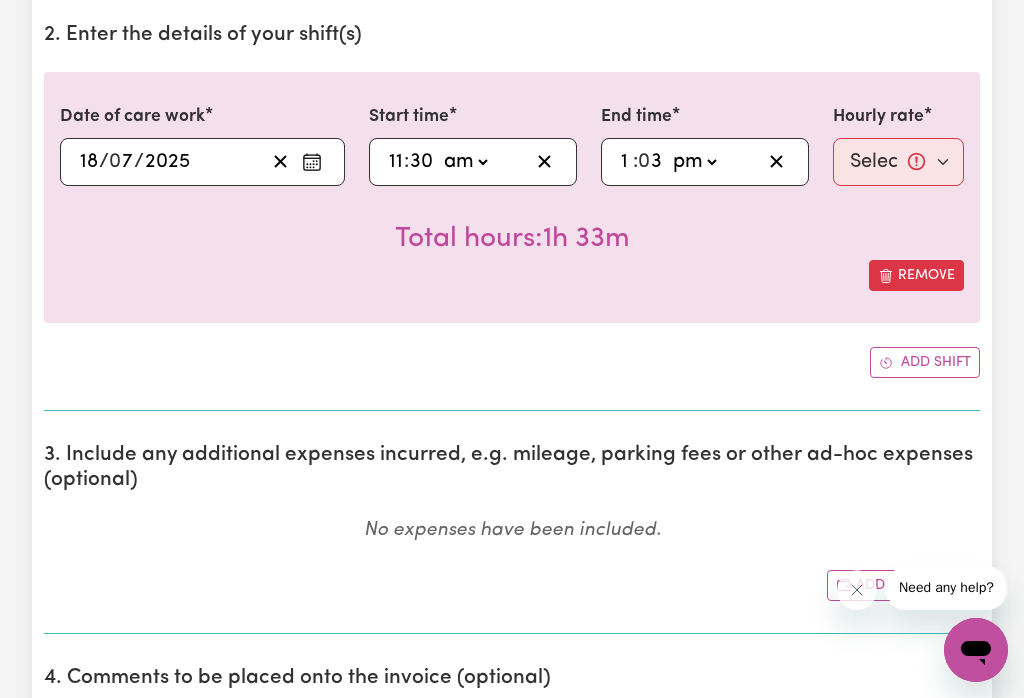 type on "13:30" 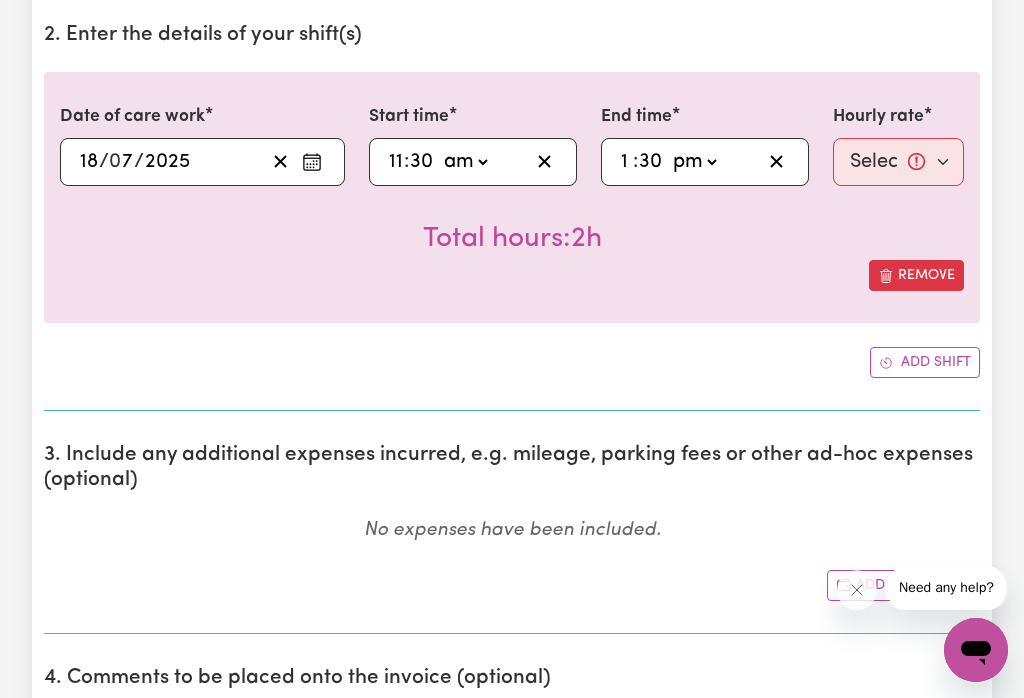 type on "30" 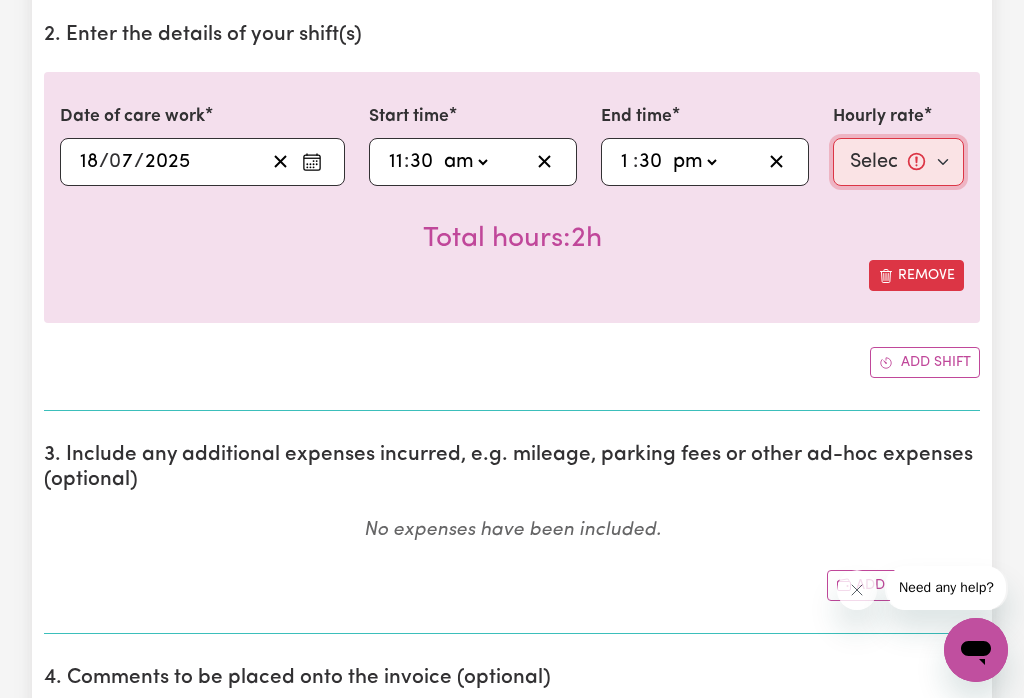 click on "Select rate... $52.87 (Weekday) $67.63 ([DATE]) $67.63 ([DATE]) $105.75 (Public Holiday)" at bounding box center (898, 162) 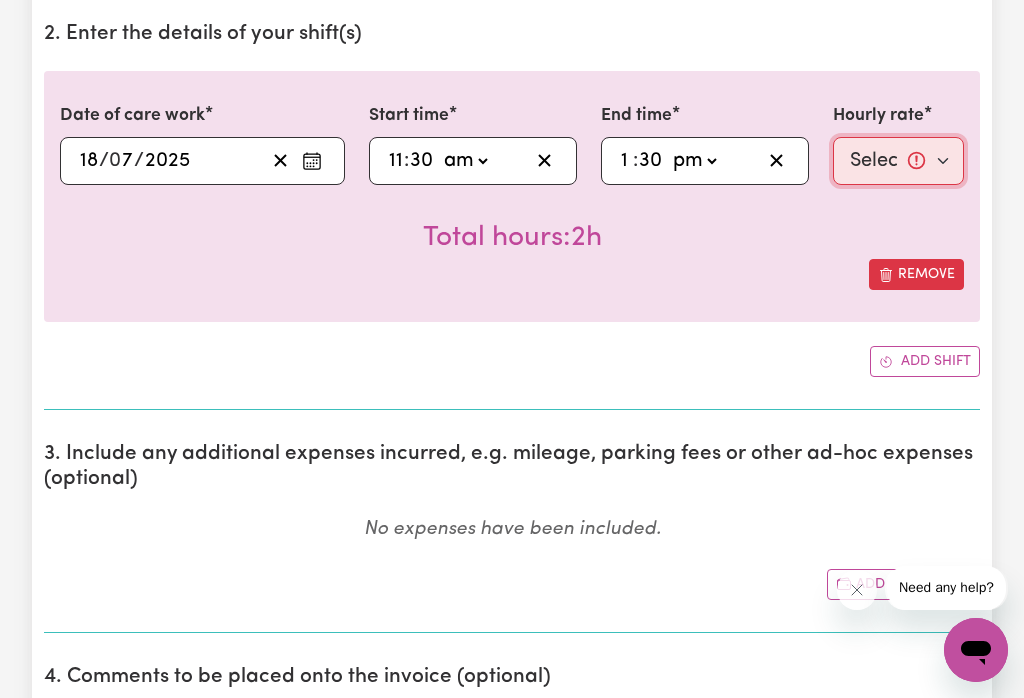 select on "52.87-Weekday" 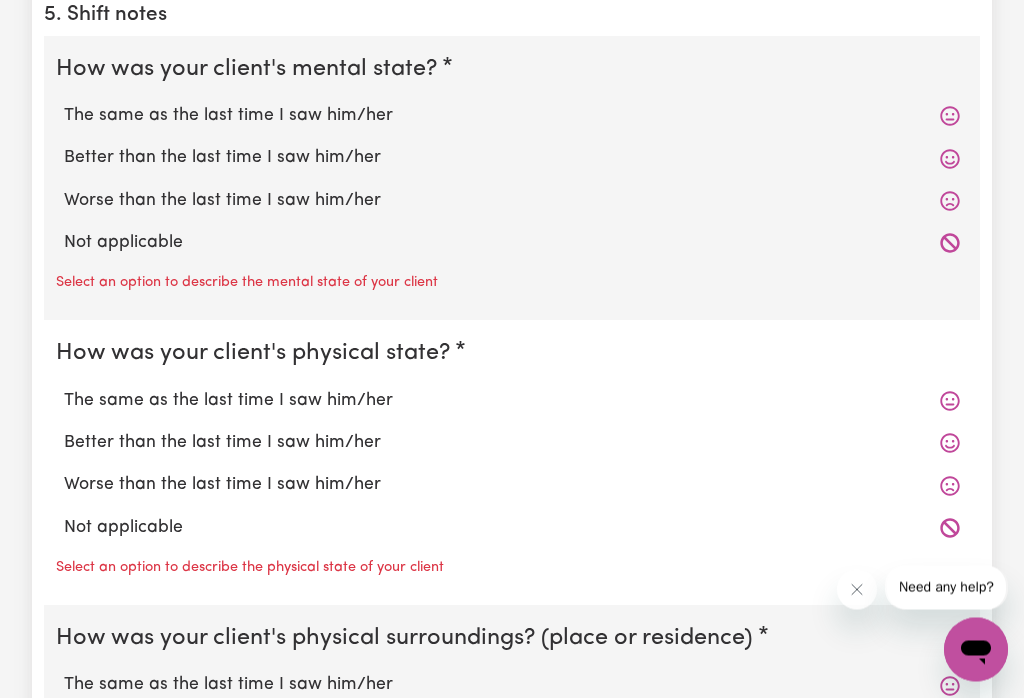 scroll, scrollTop: 1533, scrollLeft: 0, axis: vertical 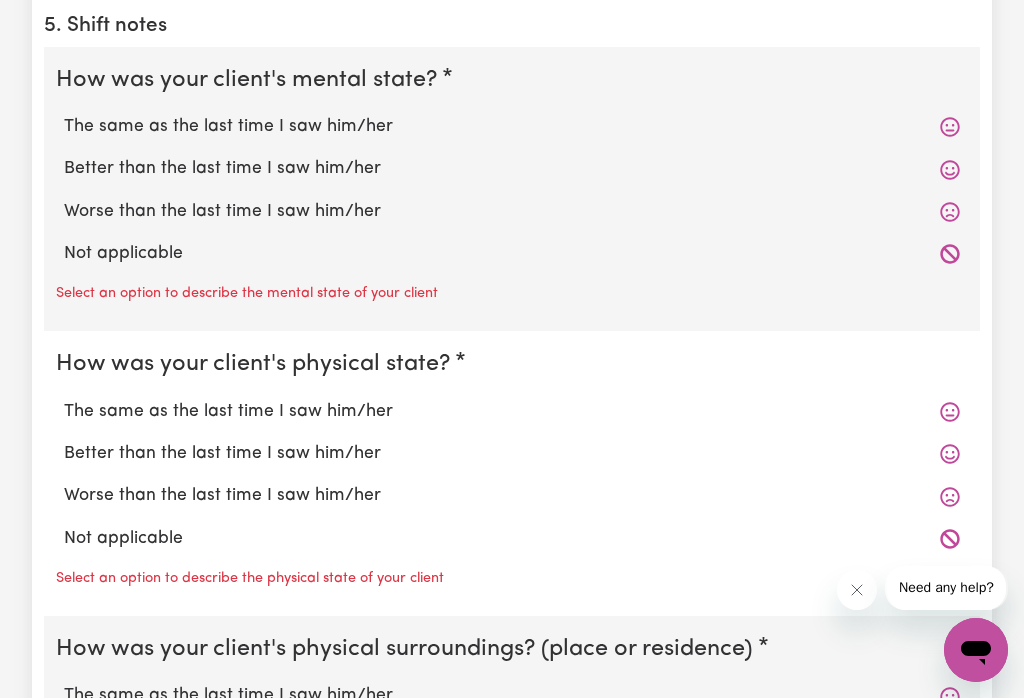 click on "The same as the last time I saw him/her" at bounding box center (512, 127) 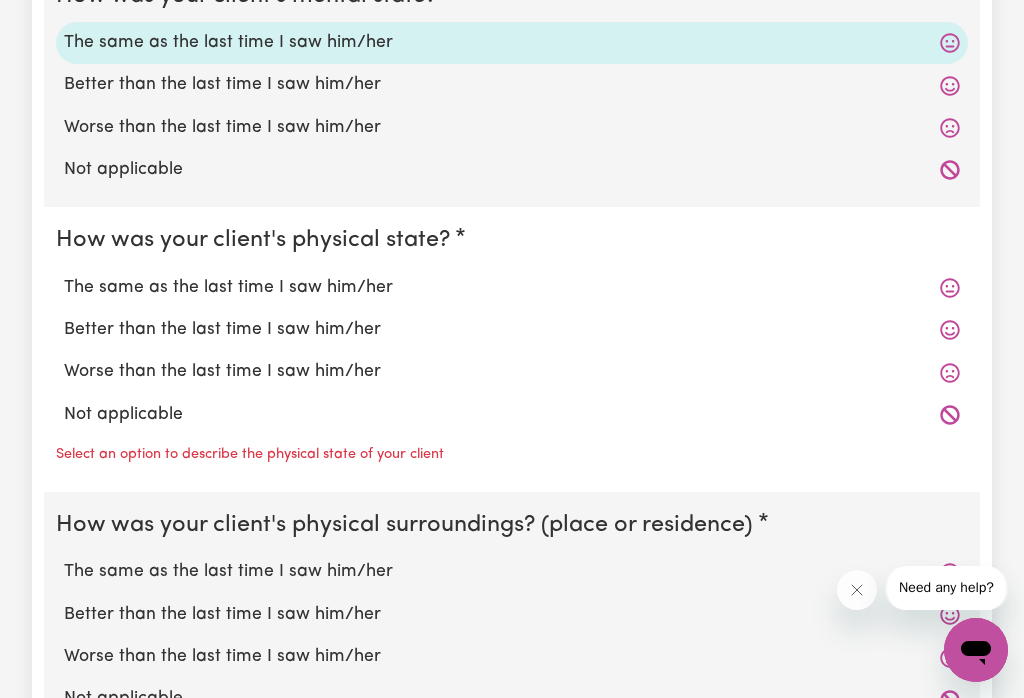 click on "The same as the last time I saw him/her" at bounding box center [512, 288] 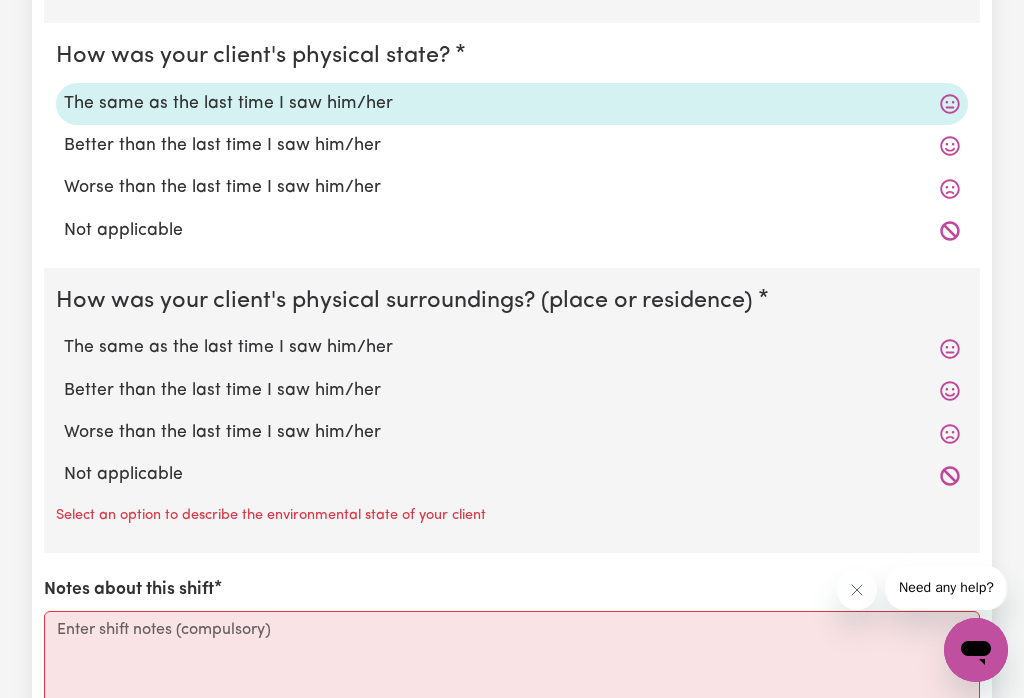 click on "The same as the last time I saw him/her" at bounding box center (512, 348) 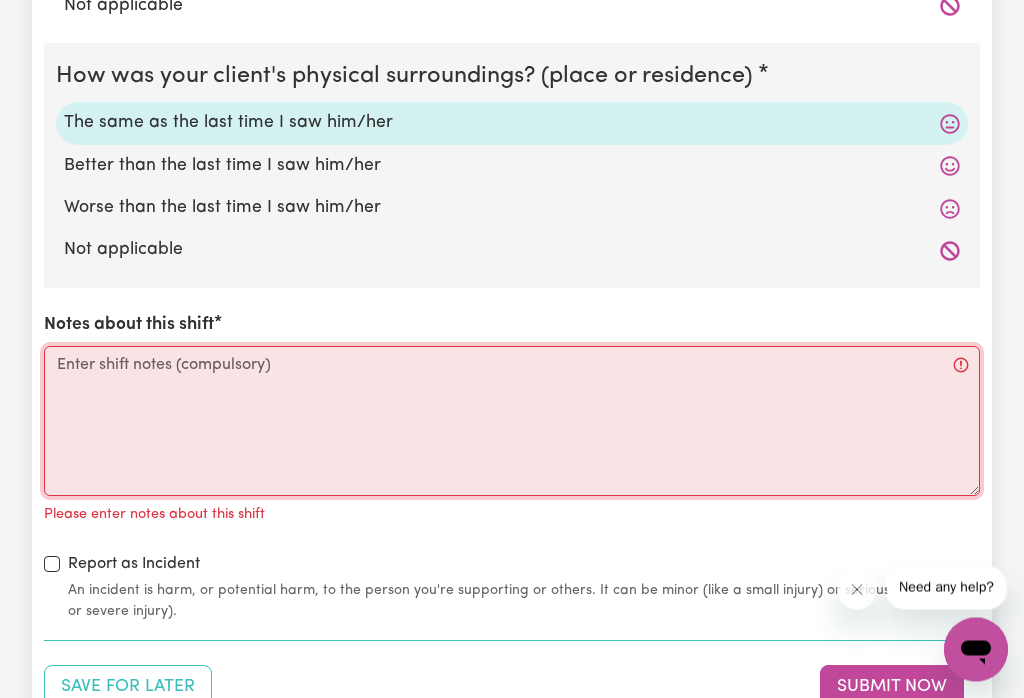 click on "Notes about this shift" at bounding box center (512, 422) 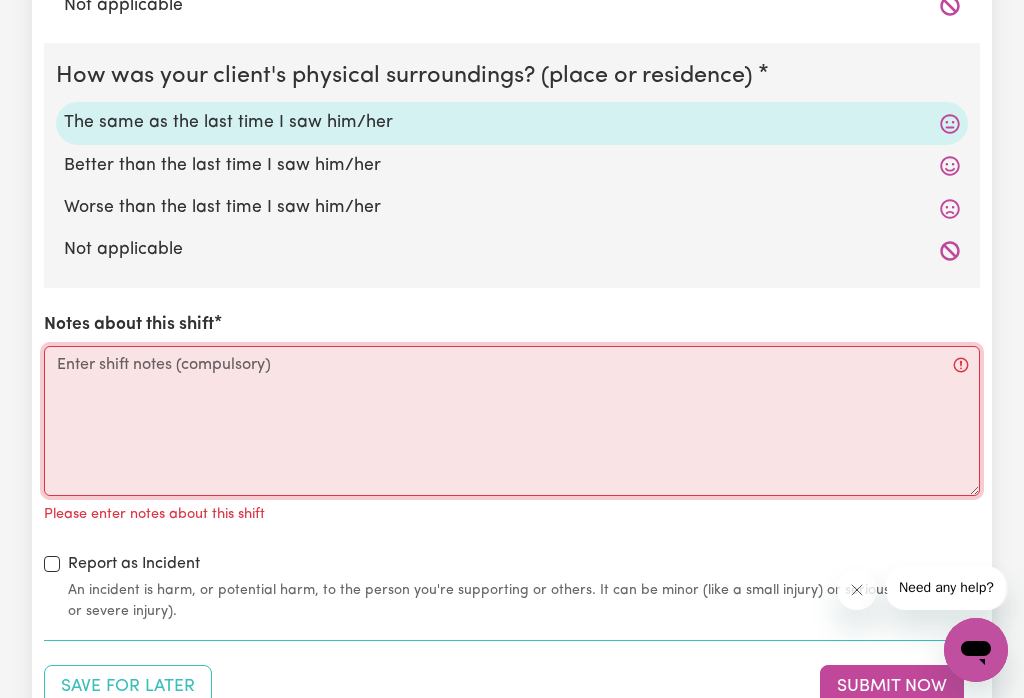scroll, scrollTop: 2014, scrollLeft: 0, axis: vertical 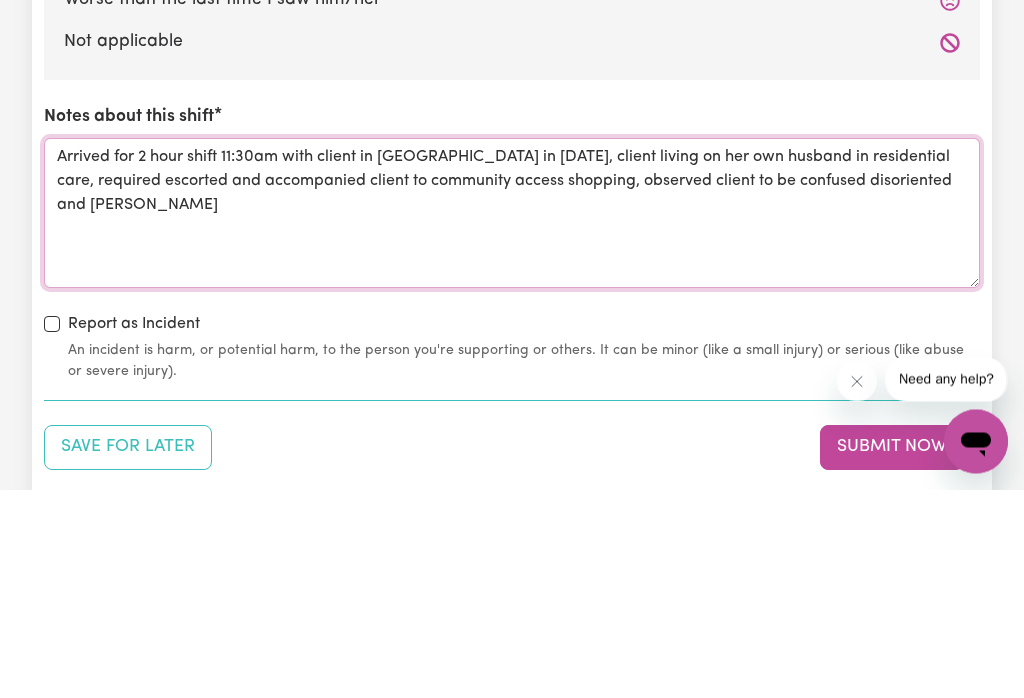 click on "Arrived for 2 hour shift 11:30am with client in [GEOGRAPHIC_DATA] in [DATE], client living on her own husband in residential care, required escorted and accompanied client to community access shopping, observed client to be confused disoriented and [PERSON_NAME]" at bounding box center [512, 422] 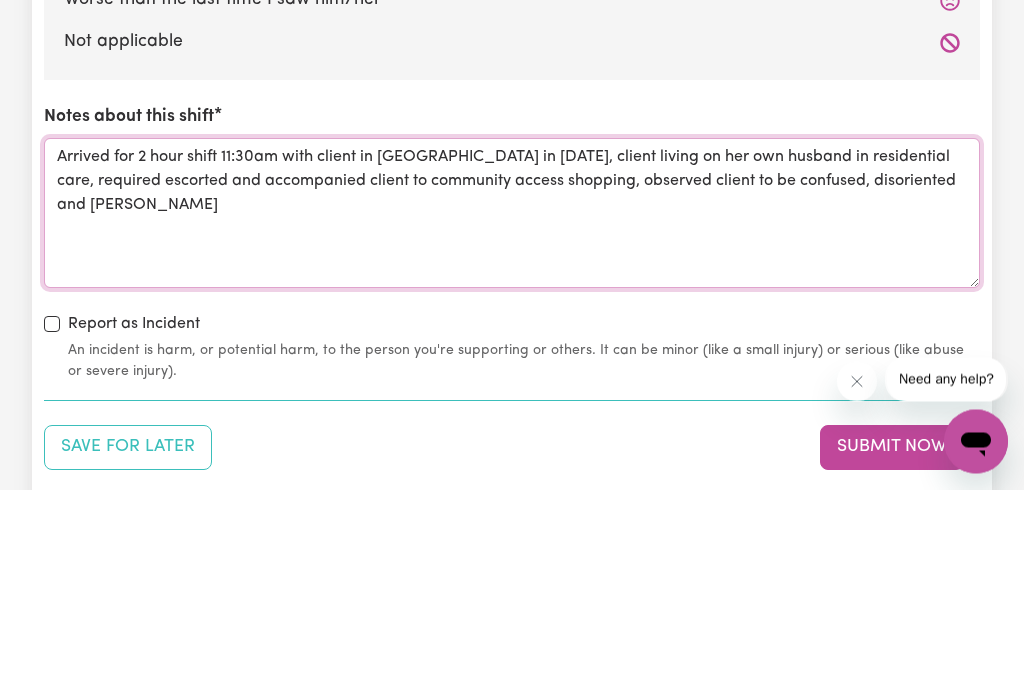 click on "Arrived for 2 hour shift 11:30am with client in [GEOGRAPHIC_DATA] in [DATE], client living on her own husband in residential care, required escorted and accompanied client to community access shopping, observed client to be confused, disoriented and [PERSON_NAME]" at bounding box center (512, 422) 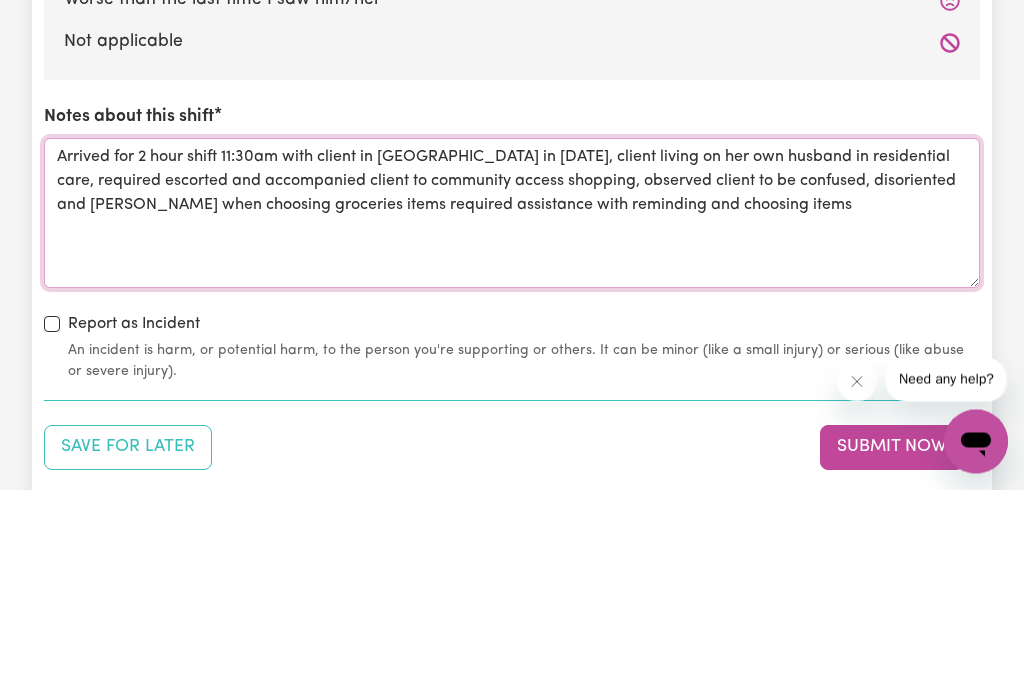 click on "Arrived for 2 hour shift 11:30am with client in [GEOGRAPHIC_DATA] in [DATE], client living on her own husband in residential care, required escorted and accompanied client to community access shopping, observed client to be confused, disoriented and [PERSON_NAME] when choosing groceries items required assistance with reminding and choosing items" at bounding box center [512, 422] 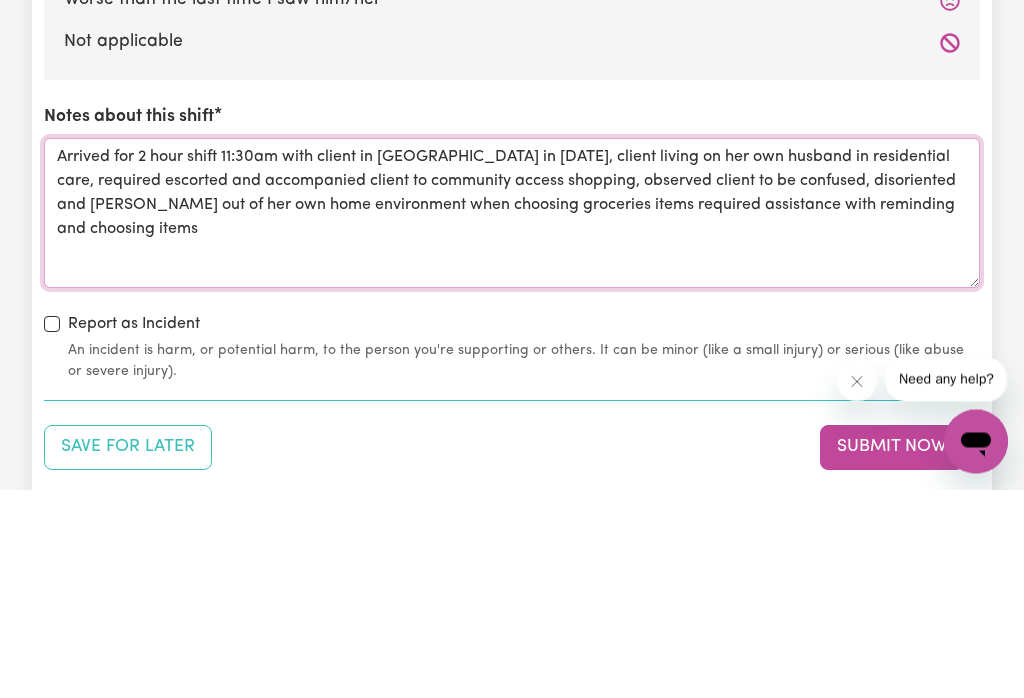click on "Arrived for 2 hour shift 11:30am with client in [GEOGRAPHIC_DATA] in [DATE], client living on her own husband in residential care, required escorted and accompanied client to community access shopping, observed client to be confused, disoriented and [PERSON_NAME] out of her own home environment when choosing groceries items required assistance with reminding and choosing items" at bounding box center (512, 422) 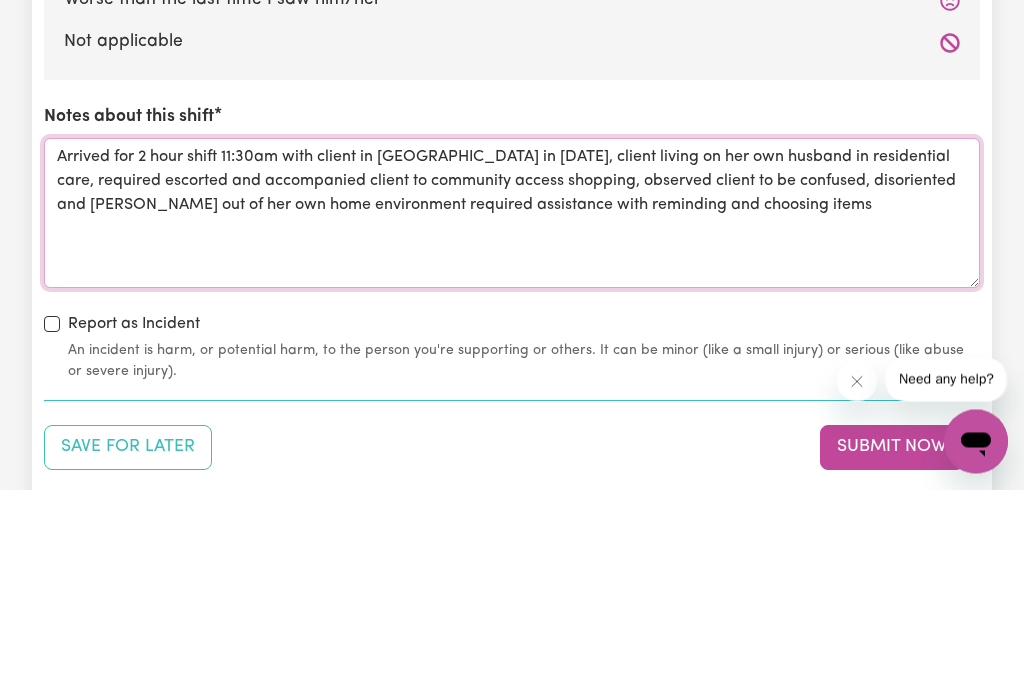 click on "Arrived for 2 hour shift 11:30am with client in [GEOGRAPHIC_DATA] in [DATE], client living on her own husband in residential care, required escorted and accompanied client to community access shopping, observed client to be confused, disoriented and [PERSON_NAME] out of her own home environment required assistance with reminding and choosing items" at bounding box center (512, 422) 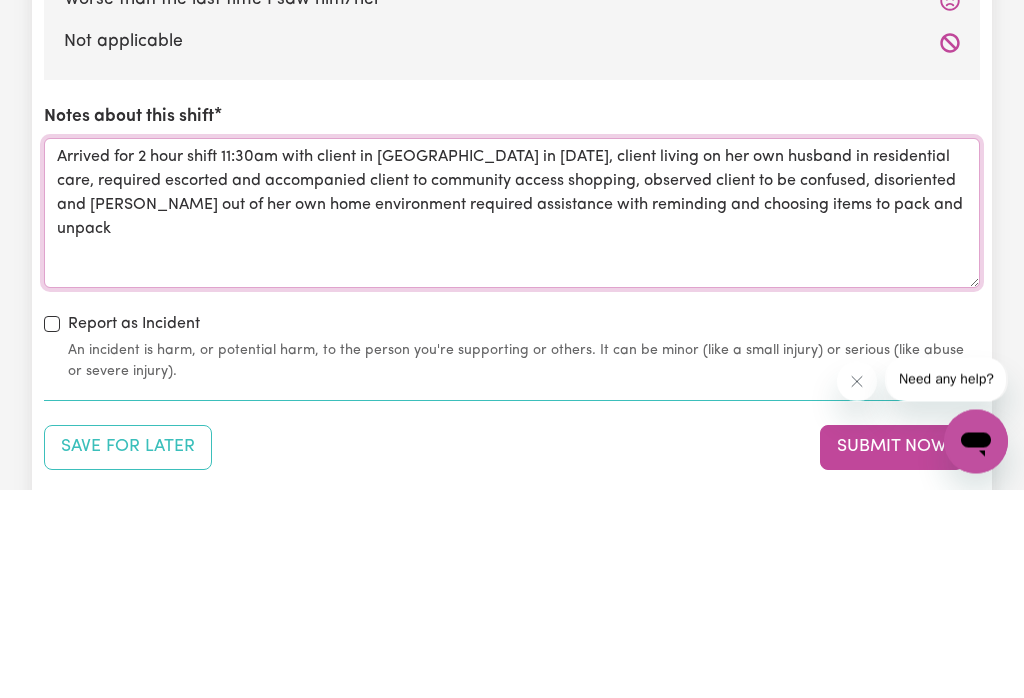 click on "Arrived for 2 hour shift 11:30am with client in [GEOGRAPHIC_DATA] in [DATE], client living on her own husband in residential care, required escorted and accompanied client to community access shopping, observed client to be confused, disoriented and [PERSON_NAME] out of her own home environment required assistance with reminding and choosing items to pack and unpack" at bounding box center [512, 422] 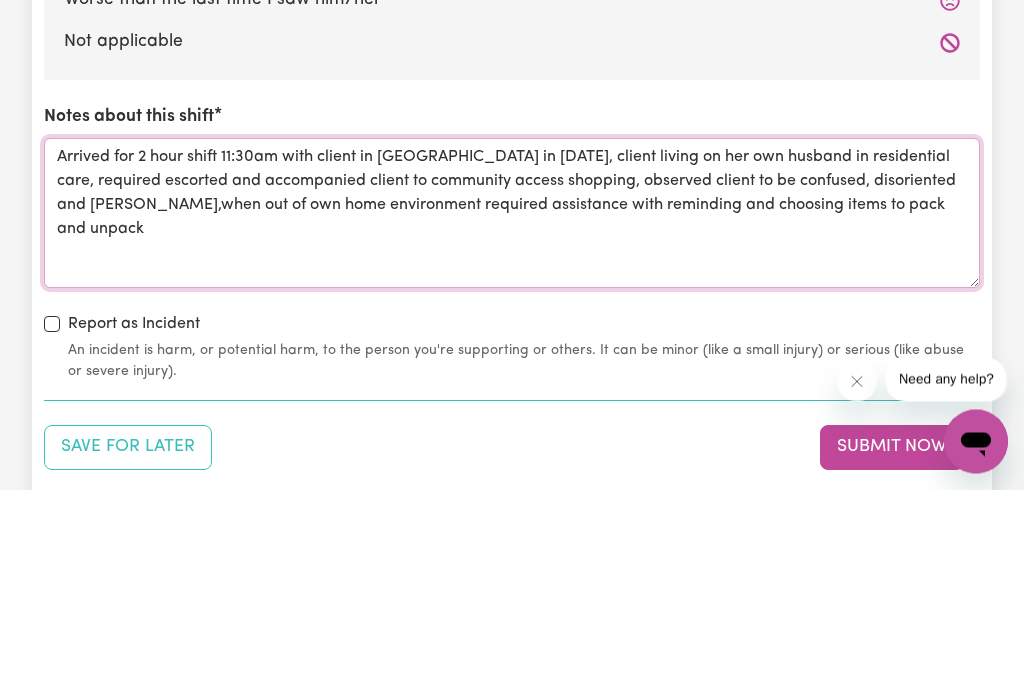 click on "Arrived for 2 hour shift 11:30am with client in [GEOGRAPHIC_DATA] in [DATE], client living on her own husband in residential care, required escorted and accompanied client to community access shopping, observed client to be confused, disoriented and [PERSON_NAME],when out of own home environment required assistance with reminding and choosing items to pack and unpack" at bounding box center [512, 422] 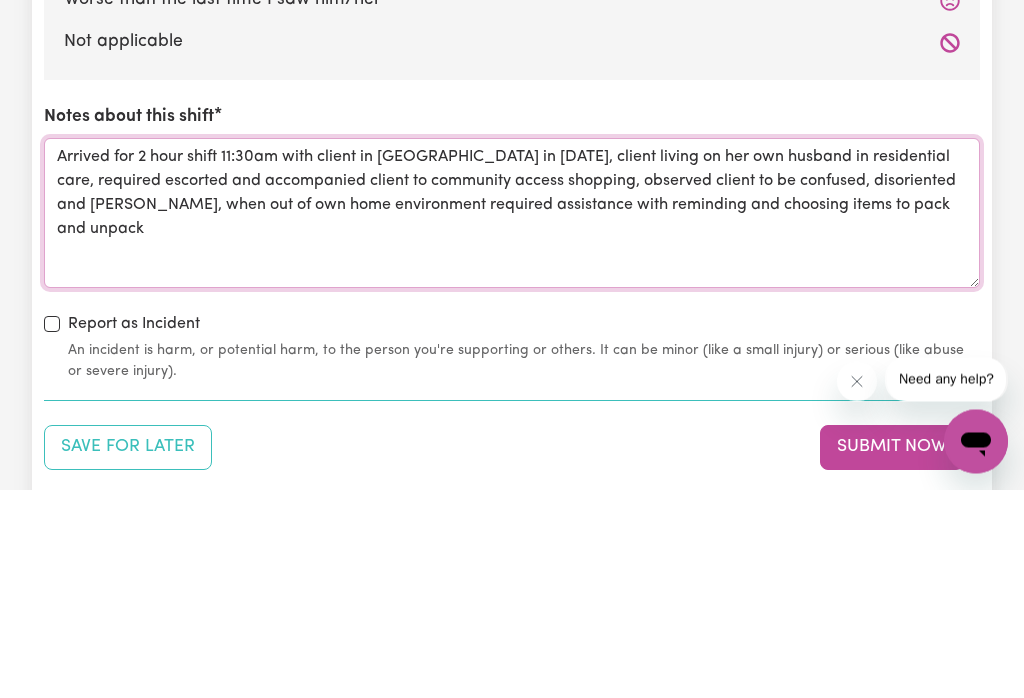 click on "Arrived for 2 hour shift 11:30am with client in [GEOGRAPHIC_DATA] in [DATE], client living on her own husband in residential care, required escorted and accompanied client to community access shopping, observed client to be confused, disoriented and [PERSON_NAME], when out of own home environment required assistance with reminding and choosing items to pack and unpack" at bounding box center [512, 422] 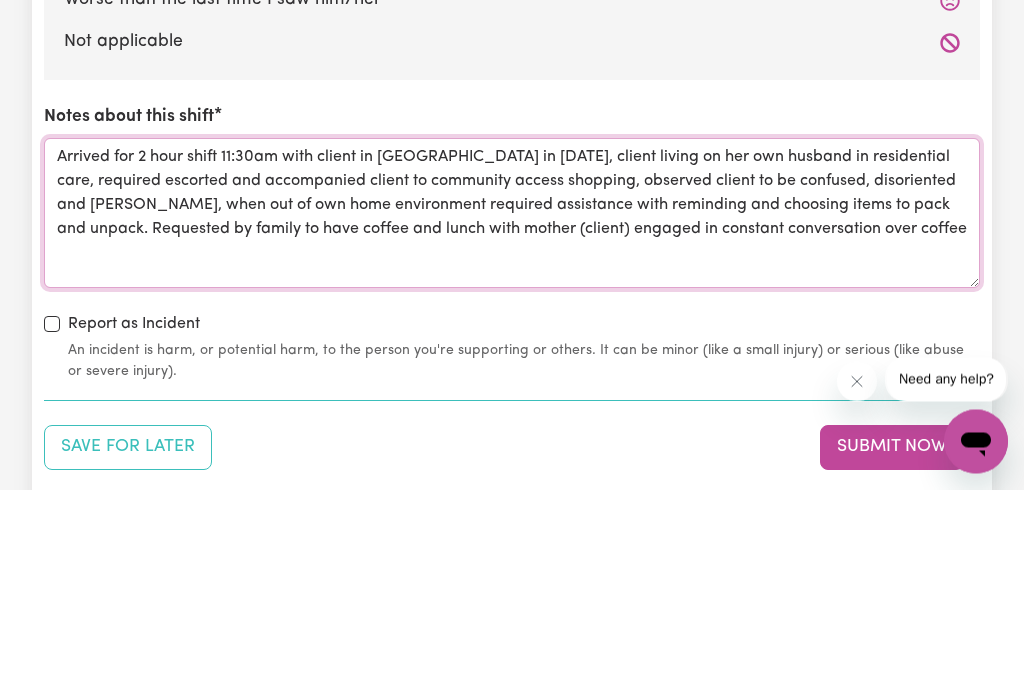 click on "Arrived for 2 hour shift 11:30am with client in [GEOGRAPHIC_DATA] in [DATE], client living on her own husband in residential care, required escorted and accompanied client to community access shopping, observed client to be confused, disoriented and [PERSON_NAME], when out of own home environment required assistance with reminding and choosing items to pack and unpack. Requested by family to have coffee and lunch with mother (client) engaged in constant conversation over coffee" at bounding box center [512, 422] 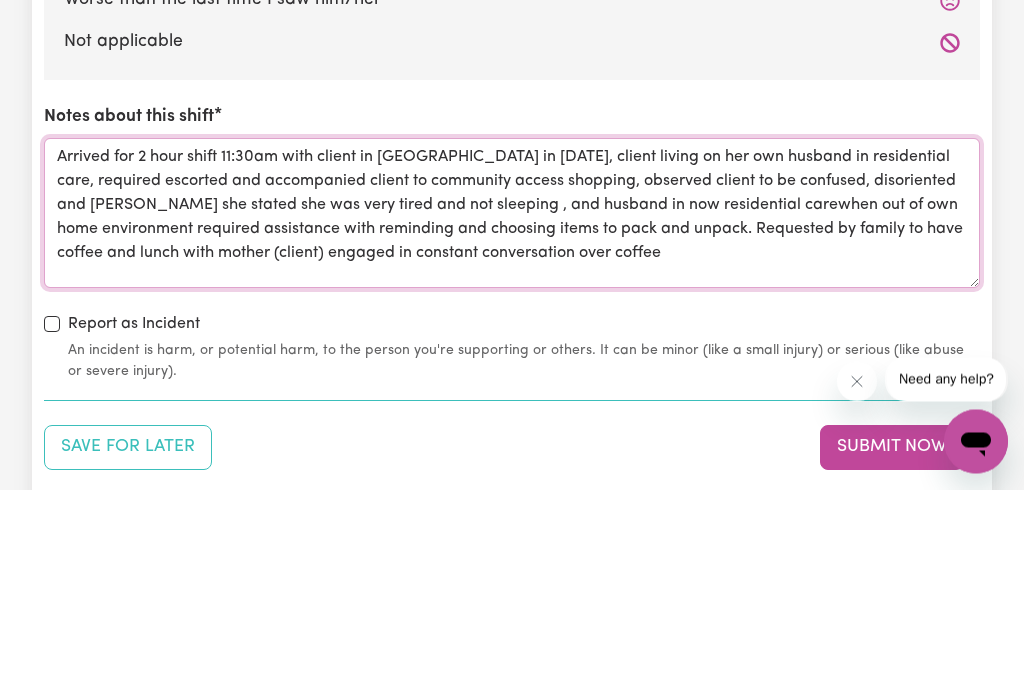 click on "Arrived for 2 hour shift 11:30am with client in [GEOGRAPHIC_DATA] in [DATE], client living on her own husband in residential care, required escorted and accompanied client to community access shopping, observed client to be confused, disoriented and [PERSON_NAME] she stated she was very tired and not sleeping , and husband in now residential carewhen out of own home environment required assistance with reminding and choosing items to pack and unpack. Requested by family to have coffee and lunch with mother (client) engaged in constant conversation over coffee" at bounding box center (512, 422) 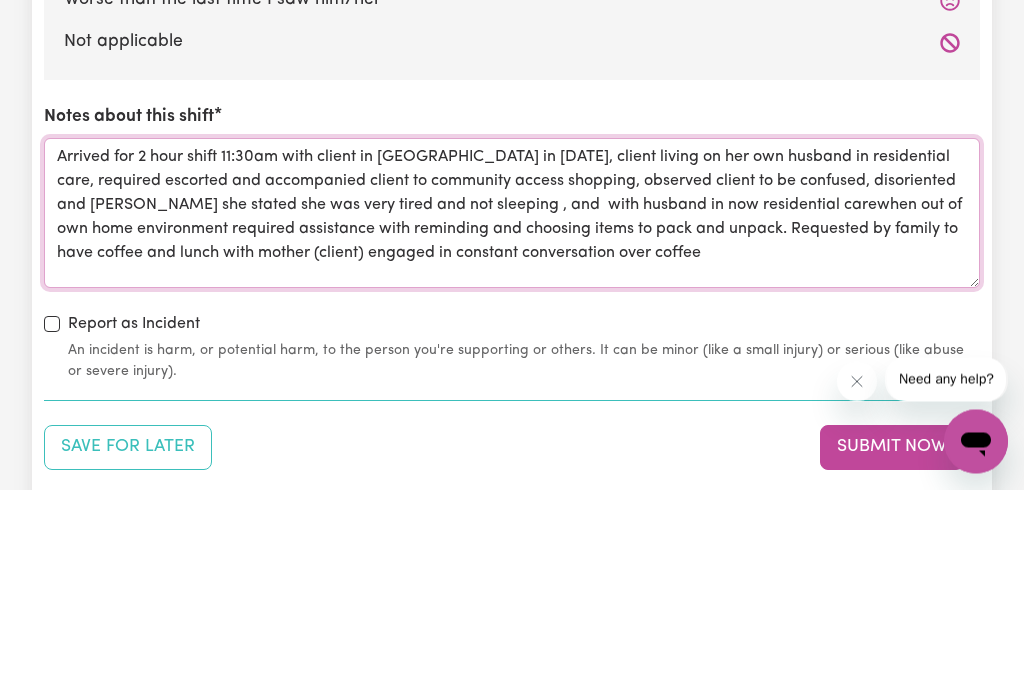 click on "Arrived for 2 hour shift 11:30am with client in [GEOGRAPHIC_DATA] in [DATE], client living on her own husband in residential care, required escorted and accompanied client to community access shopping, observed client to be confused, disoriented and [PERSON_NAME] she stated she was very tired and not sleeping , and  with husband in now residential carewhen out of own home environment required assistance with reminding and choosing items to pack and unpack. Requested by family to have coffee and lunch with mother (client) engaged in constant conversation over coffee" at bounding box center (512, 422) 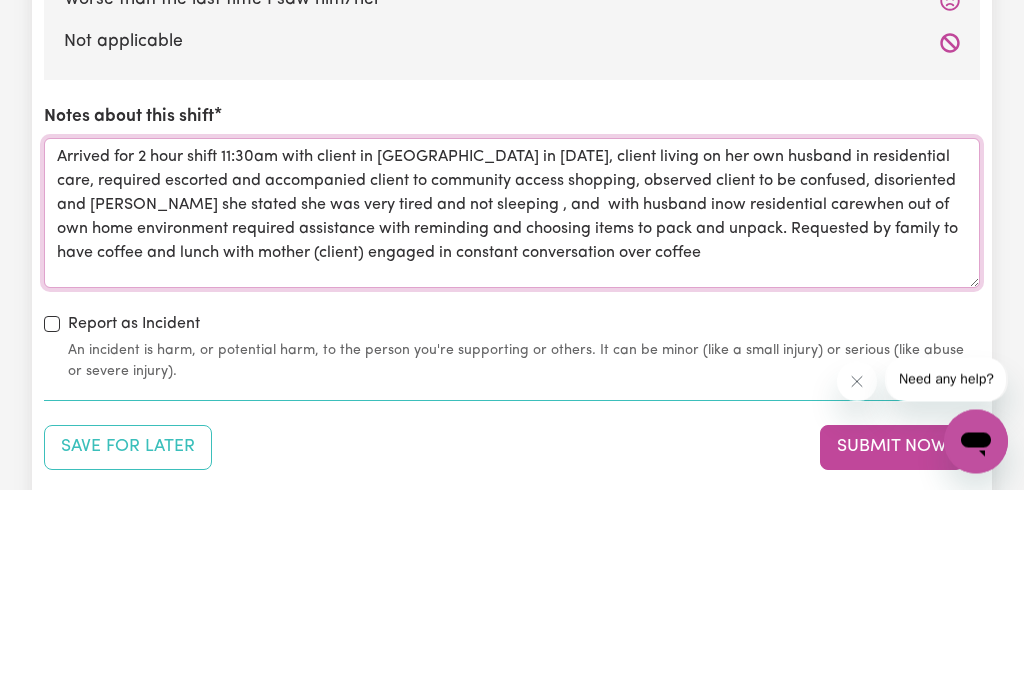 click on "Arrived for 2 hour shift 11:30am with client in [GEOGRAPHIC_DATA] in [DATE], client living on her own husband in residential care, required escorted and accompanied client to community access shopping, observed client to be confused, disoriented and [PERSON_NAME] she stated she was very tired and not sleeping , and  with husband inow residential carewhen out of own home environment required assistance with reminding and choosing items to pack and unpack. Requested by family to have coffee and lunch with mother (client) engaged in constant conversation over coffee" at bounding box center [512, 422] 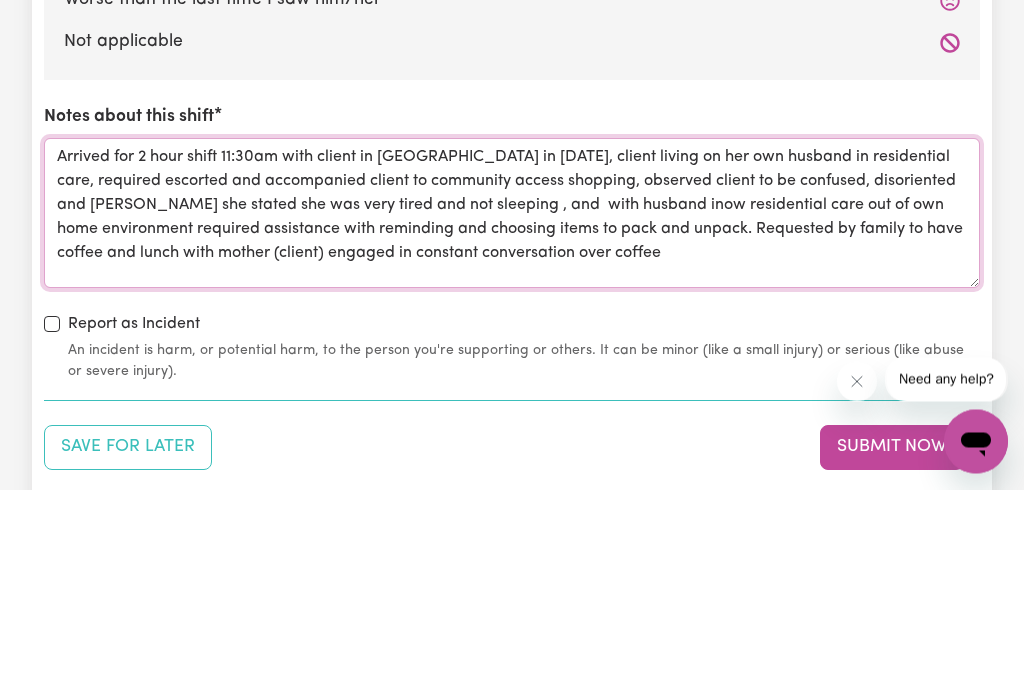 click on "Arrived for 2 hour shift 11:30am with client in [GEOGRAPHIC_DATA] in [DATE], client living on her own husband in residential care, required escorted and accompanied client to community access shopping, observed client to be confused, disoriented and [PERSON_NAME] she stated she was very tired and not sleeping , and  with husband inow residential care out of own home environment required assistance with reminding and choosing items to pack and unpack. Requested by family to have coffee and lunch with mother (client) engaged in constant conversation over coffee" at bounding box center [512, 422] 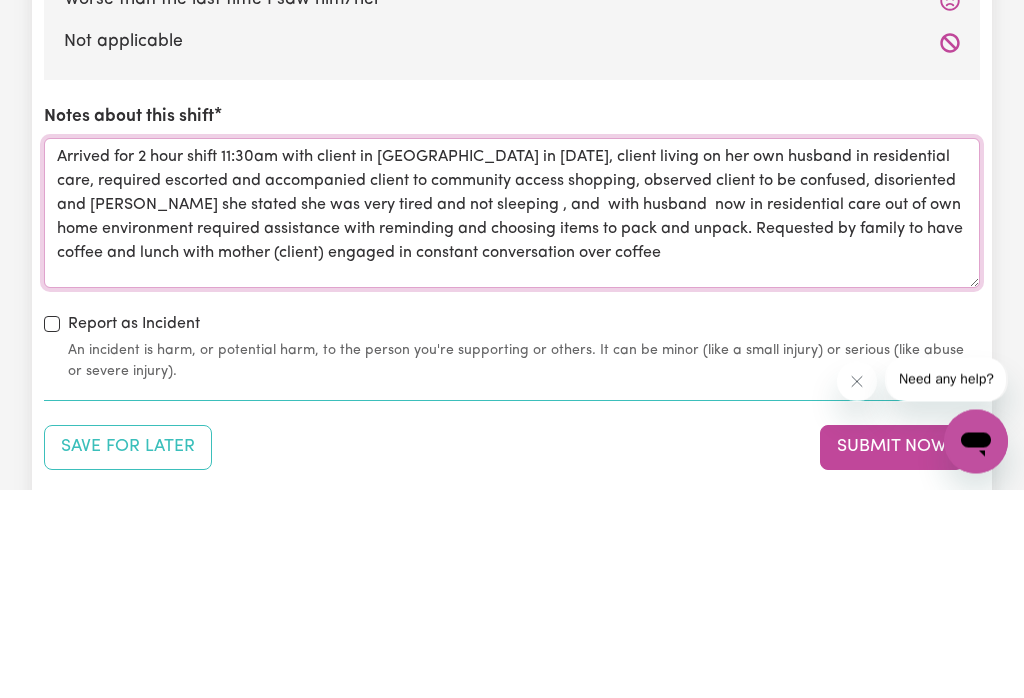 click on "Arrived for 2 hour shift 11:30am with client in [GEOGRAPHIC_DATA] in [DATE], client living on her own husband in residential care, required escorted and accompanied client to community access shopping, observed client to be confused, disoriented and [PERSON_NAME] she stated she was very tired and not sleeping , and  with husband  now in residential care out of own home environment required assistance with reminding and choosing items to pack and unpack. Requested by family to have coffee and lunch with mother (client) engaged in constant conversation over coffee" at bounding box center [512, 422] 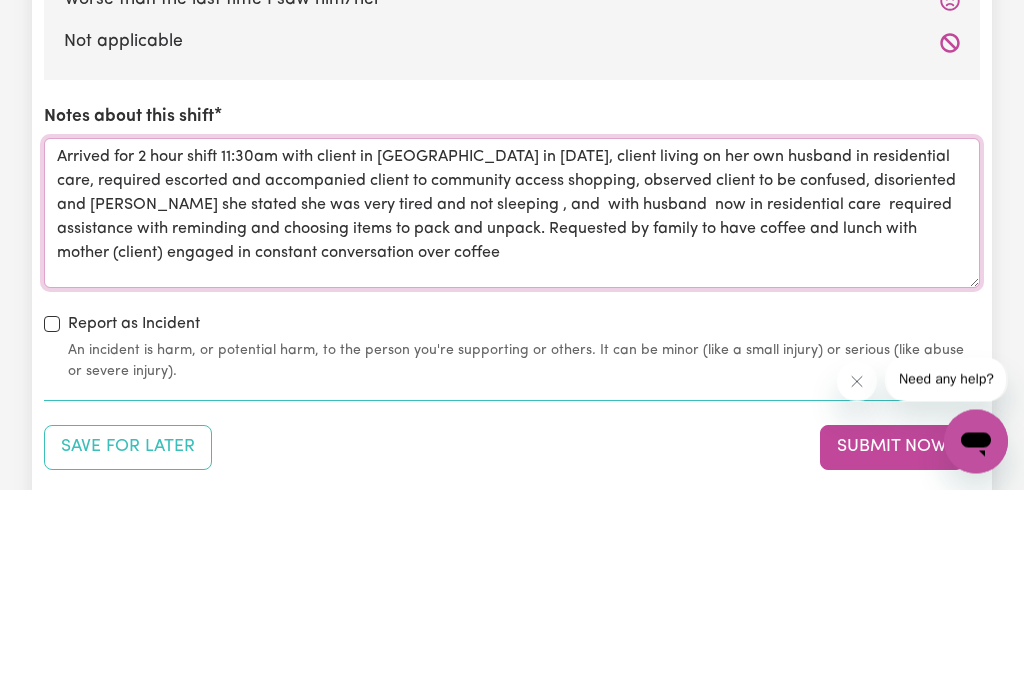 click on "Arrived for 2 hour shift 11:30am with client in [GEOGRAPHIC_DATA] in [DATE], client living on her own husband in residential care, required escorted and accompanied client to community access shopping, observed client to be confused, disoriented and [PERSON_NAME] she stated she was very tired and not sleeping , and  with husband  now in residential care  required assistance with reminding and choosing items to pack and unpack. Requested by family to have coffee and lunch with mother (client) engaged in constant conversation over coffee" at bounding box center [512, 422] 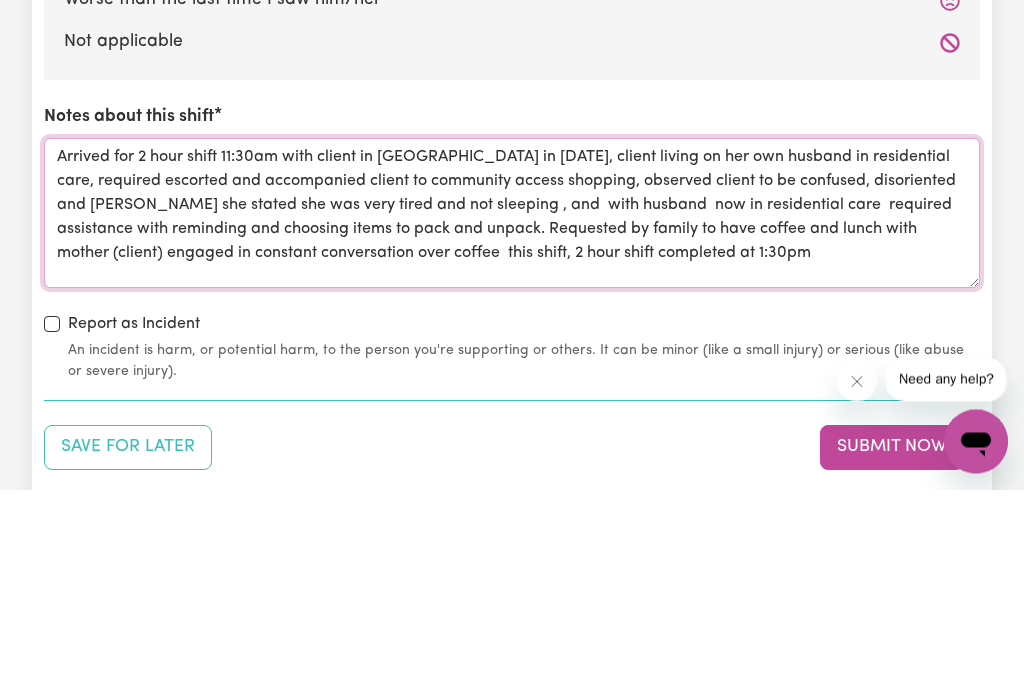 click on "Arrived for 2 hour shift 11:30am with client in [GEOGRAPHIC_DATA] in [DATE], client living on her own husband in residential care, required escorted and accompanied client to community access shopping, observed client to be confused, disoriented and [PERSON_NAME] she stated she was very tired and not sleeping , and  with husband  now in residential care  required assistance with reminding and choosing items to pack and unpack. Requested by family to have coffee and lunch with mother (client) engaged in constant conversation over coffee  this shift, 2 hour shift completed at 1:30pm" at bounding box center [512, 422] 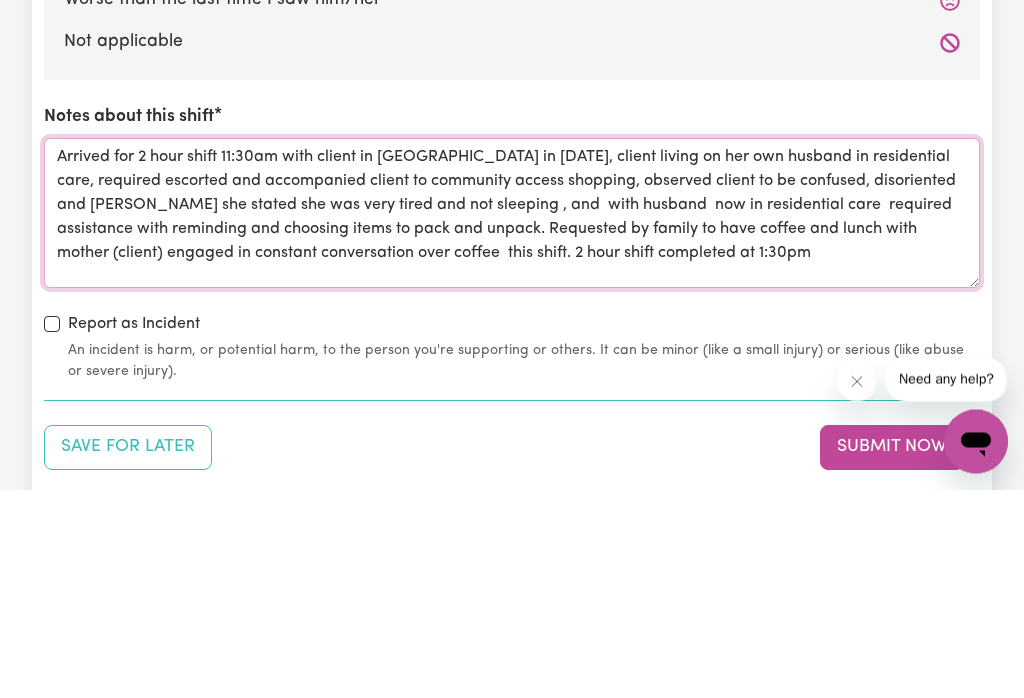 click on "Arrived for 2 hour shift 11:30am with client in [GEOGRAPHIC_DATA] in [DATE], client living on her own husband in residential care, required escorted and accompanied client to community access shopping, observed client to be confused, disoriented and [PERSON_NAME] she stated she was very tired and not sleeping , and  with husband  now in residential care  required assistance with reminding and choosing items to pack and unpack. Requested by family to have coffee and lunch with mother (client) engaged in constant conversation over coffee  this shift. 2 hour shift completed at 1:30pm" at bounding box center (512, 422) 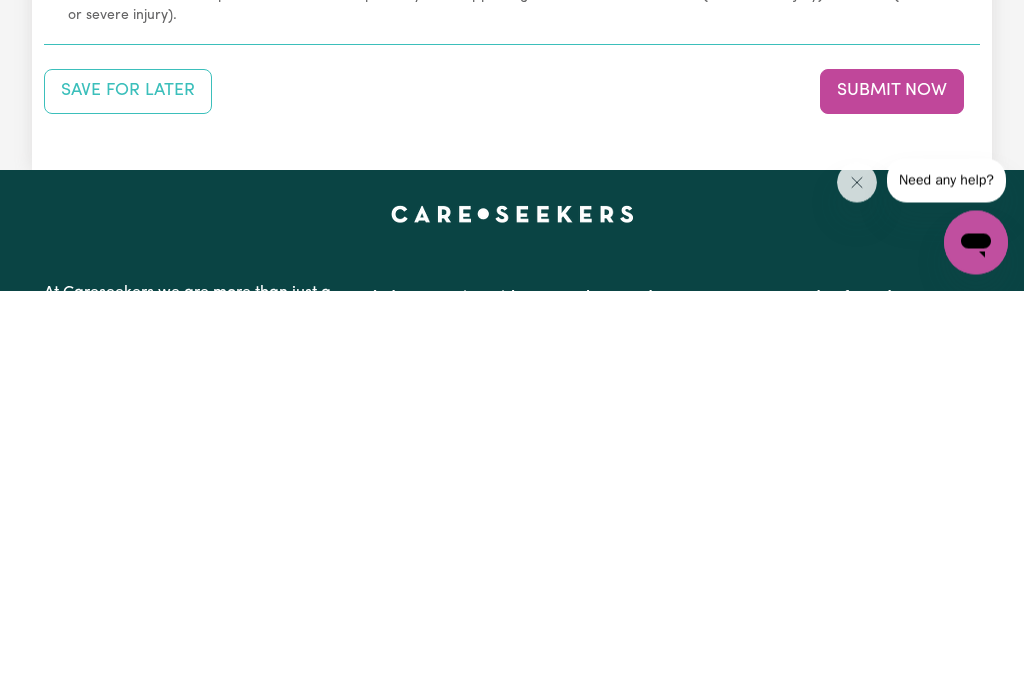 type on "Arrived for 2 hour shift 11:30am with client in [GEOGRAPHIC_DATA] in [DATE], client living on her own husband in residential care, required escorted and accompanied client to community access shopping, observed client to be confused, disoriented and [PERSON_NAME] she stated she was very tired and not sleeping , and  with husband  now in residential care  required assistance with reminding and choosing items to pack and unpack. Requested by family to have coffee and lunch with mother (client) engaged in constant conversation over coffee  this shift. 2 hour shift completed at 1:30pm" 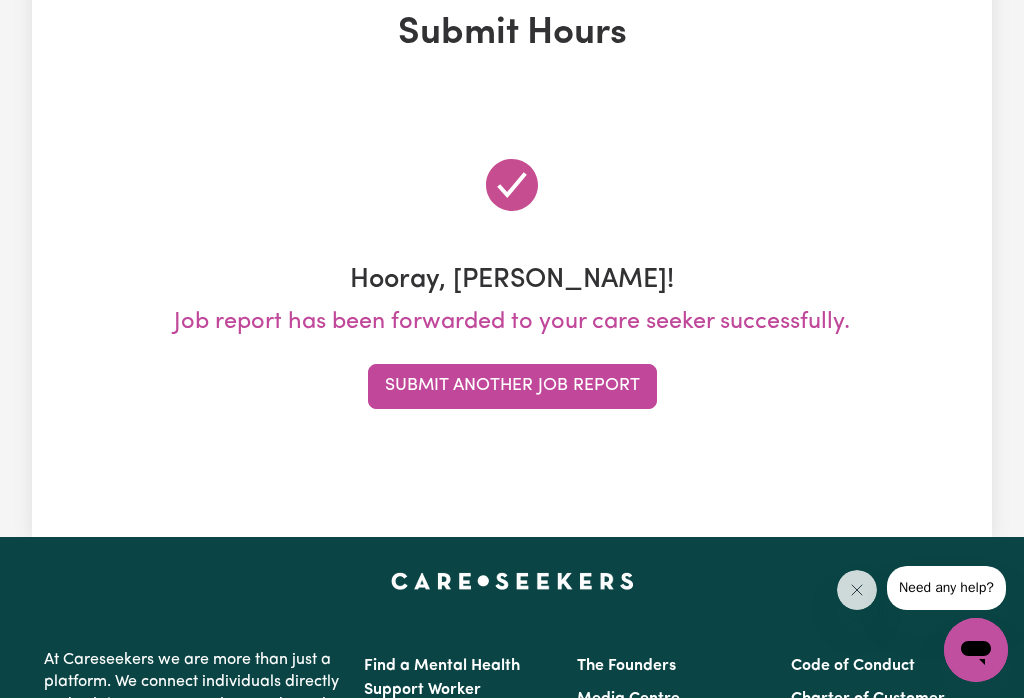 scroll, scrollTop: 0, scrollLeft: 0, axis: both 